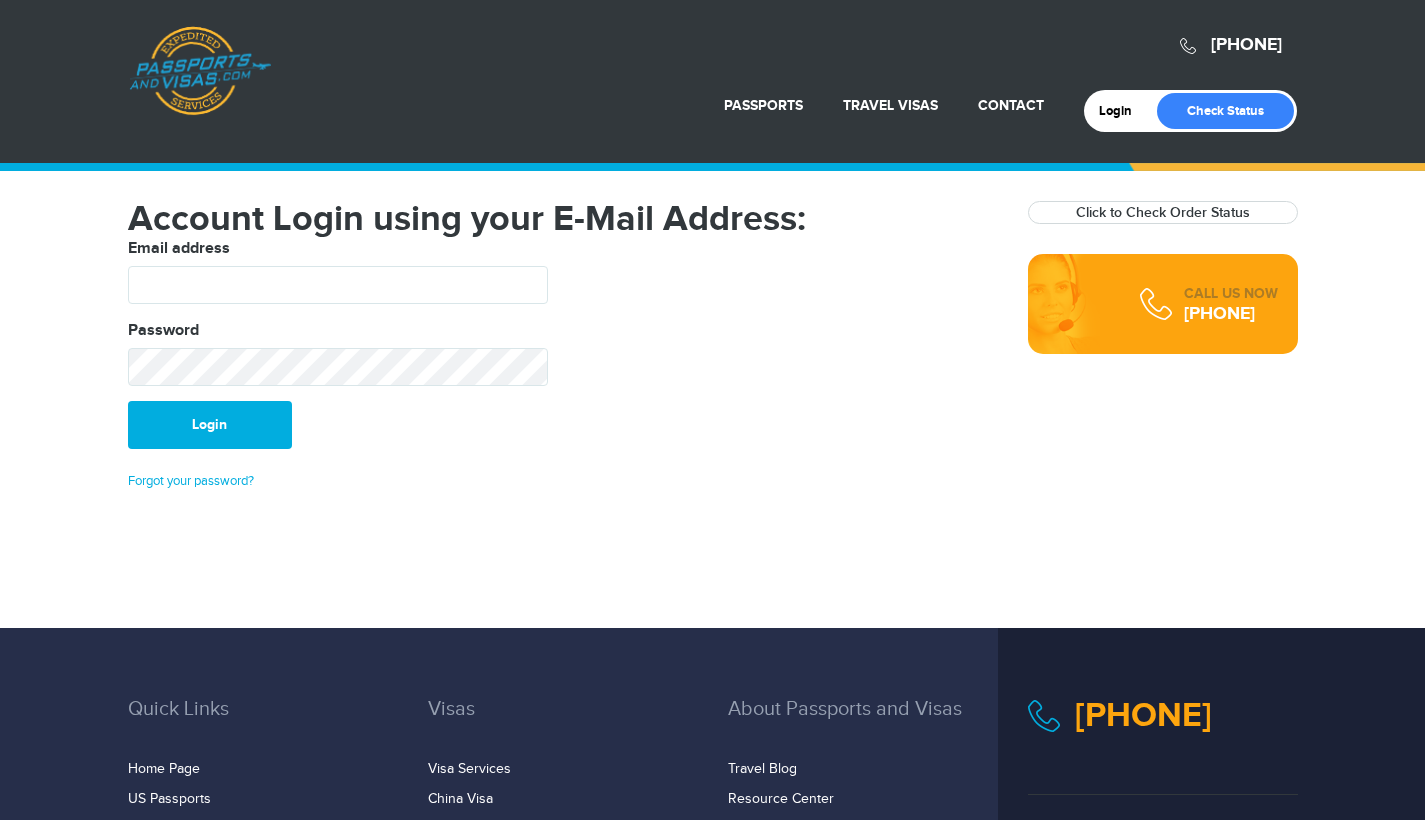 scroll, scrollTop: 0, scrollLeft: 0, axis: both 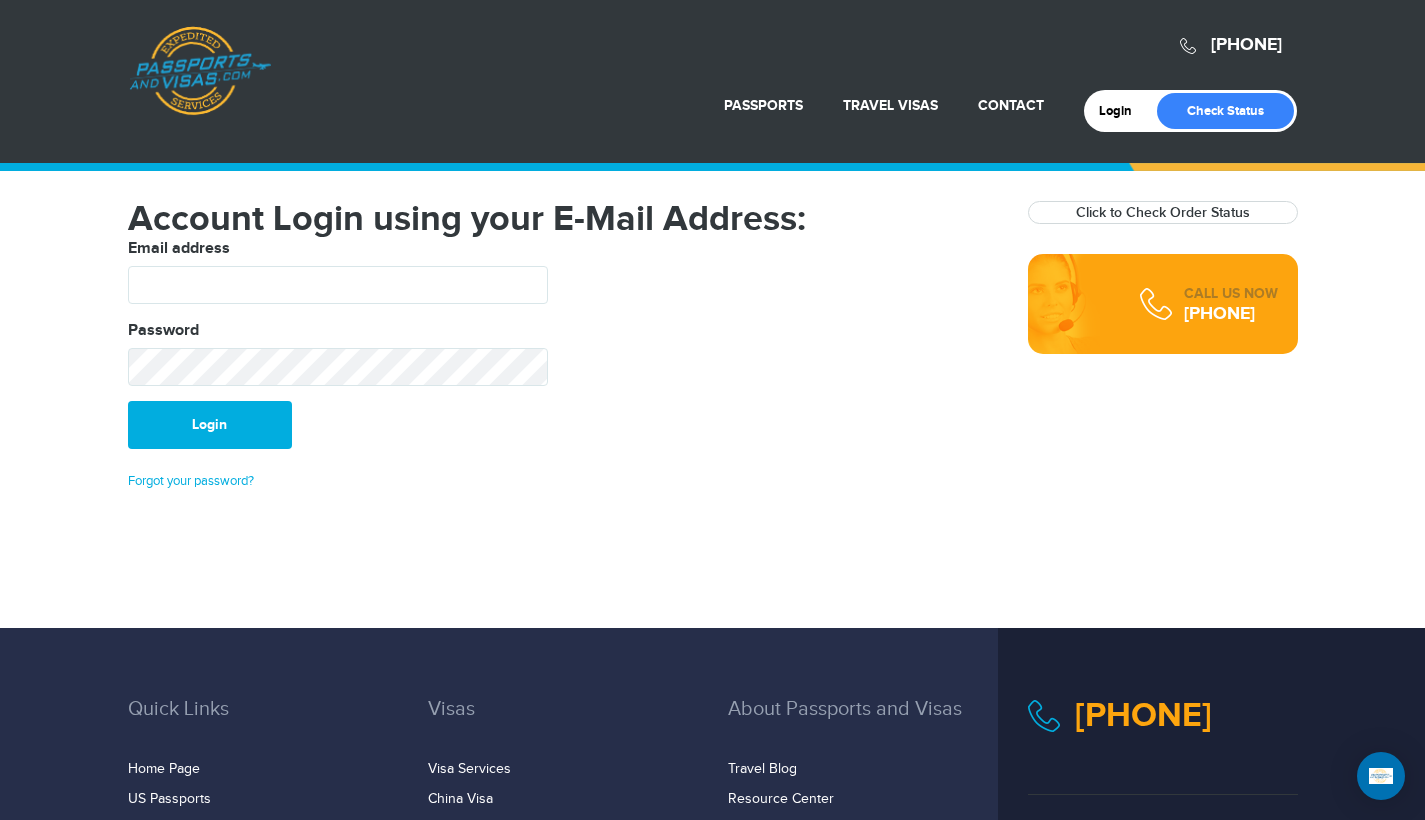 click on "CALL US NOW
[PHONE]" at bounding box center [1163, 304] 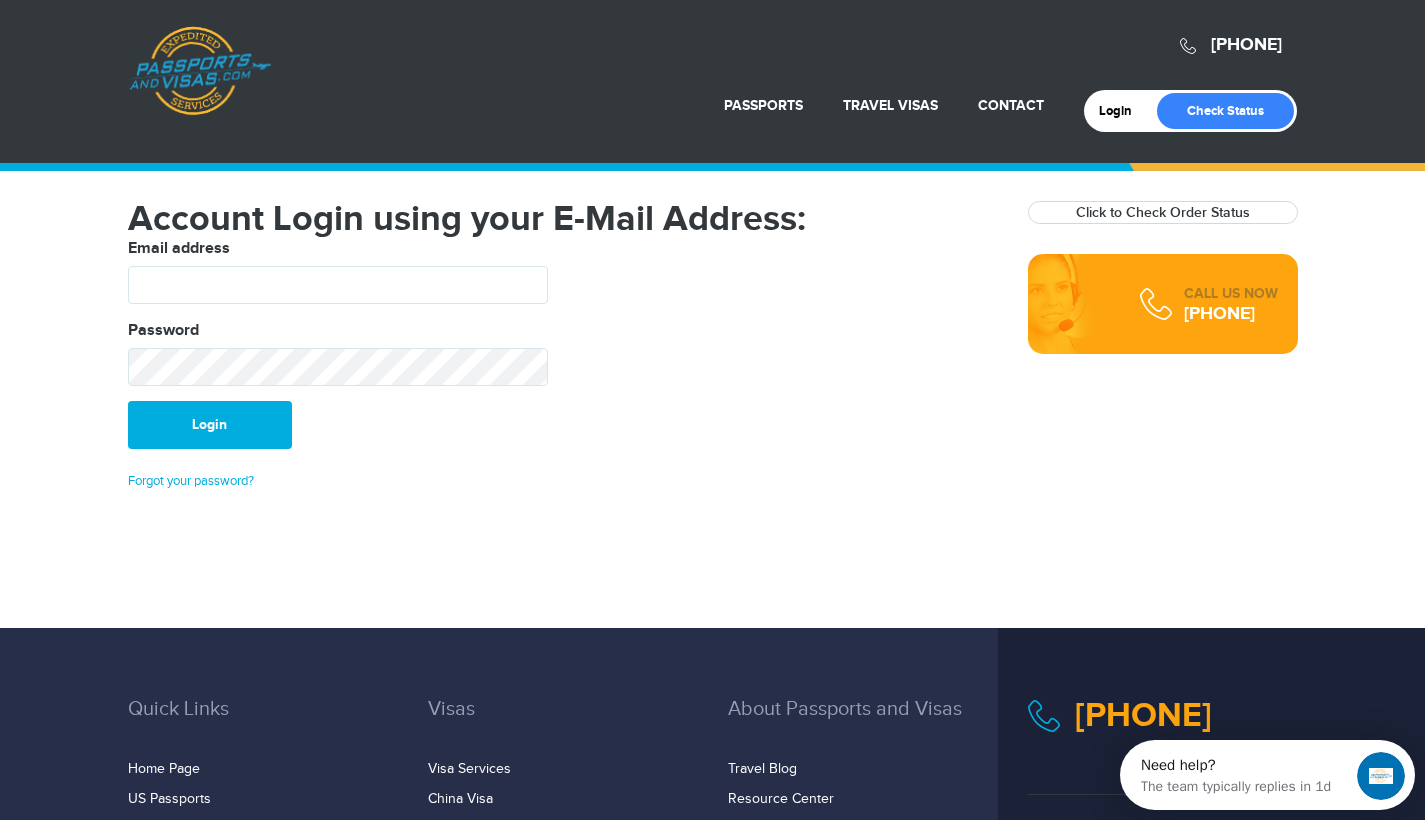 scroll, scrollTop: 0, scrollLeft: 0, axis: both 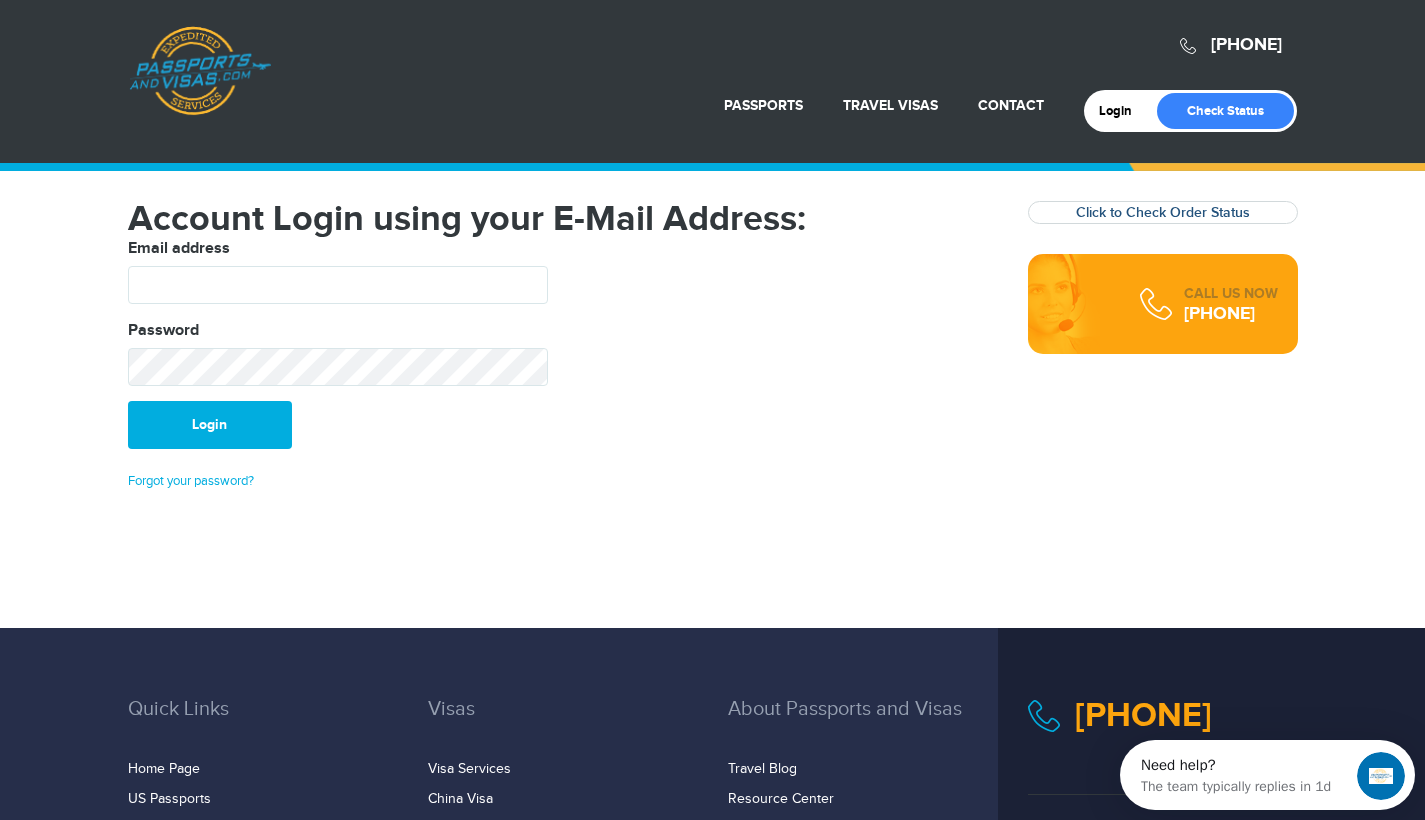 click on "Click to Check Order Status" at bounding box center (1163, 212) 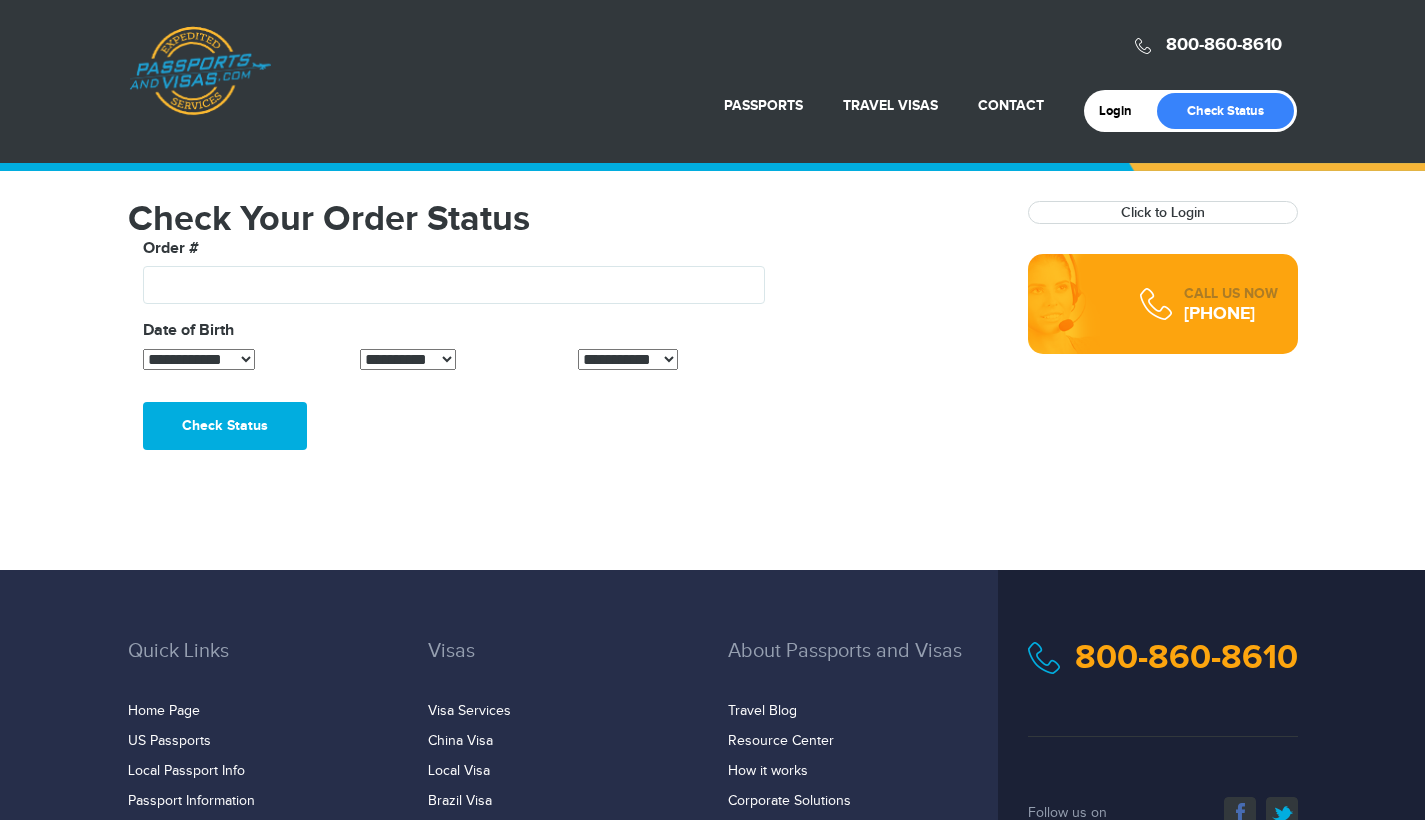 scroll, scrollTop: 0, scrollLeft: 0, axis: both 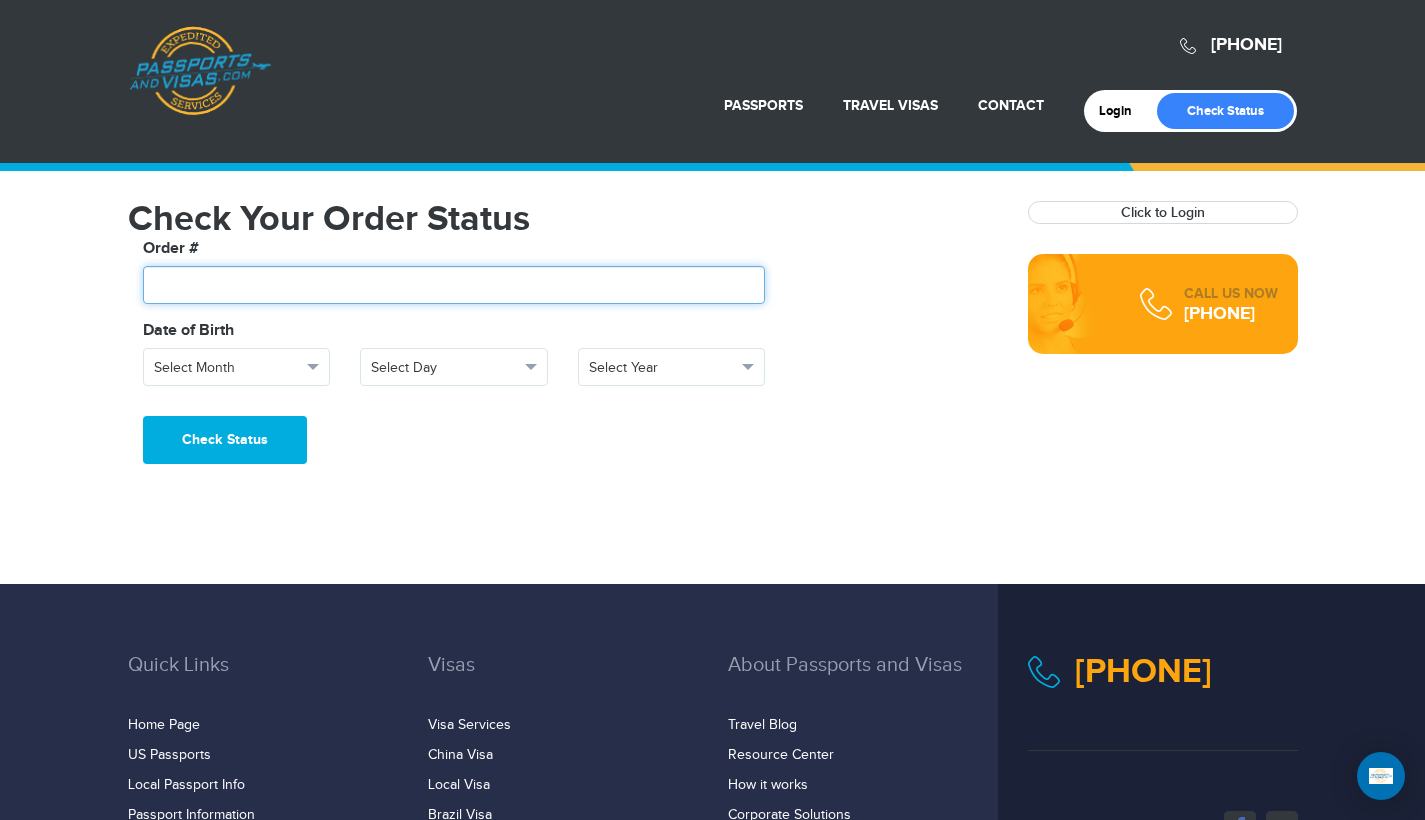 click at bounding box center (454, 285) 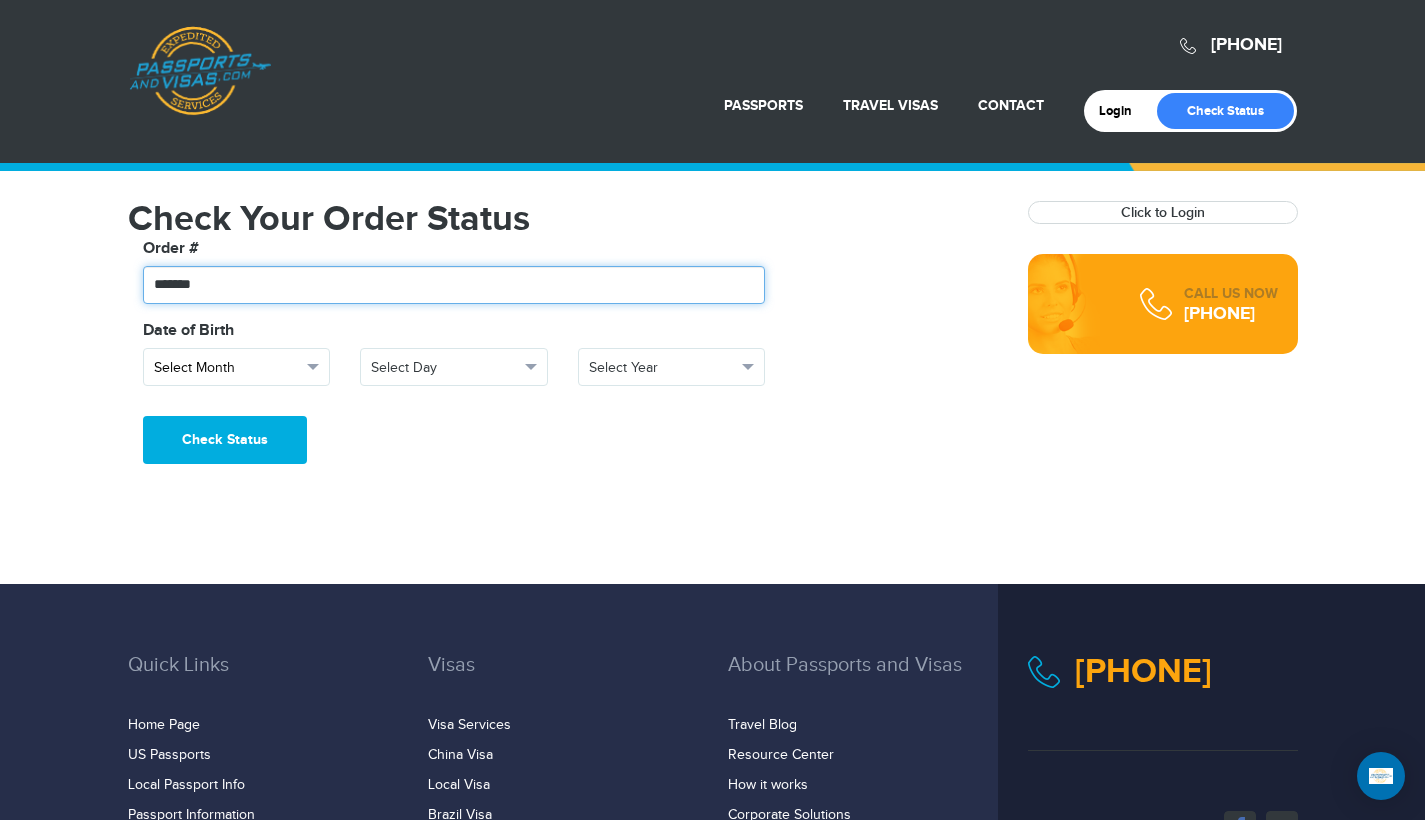 type on "*******" 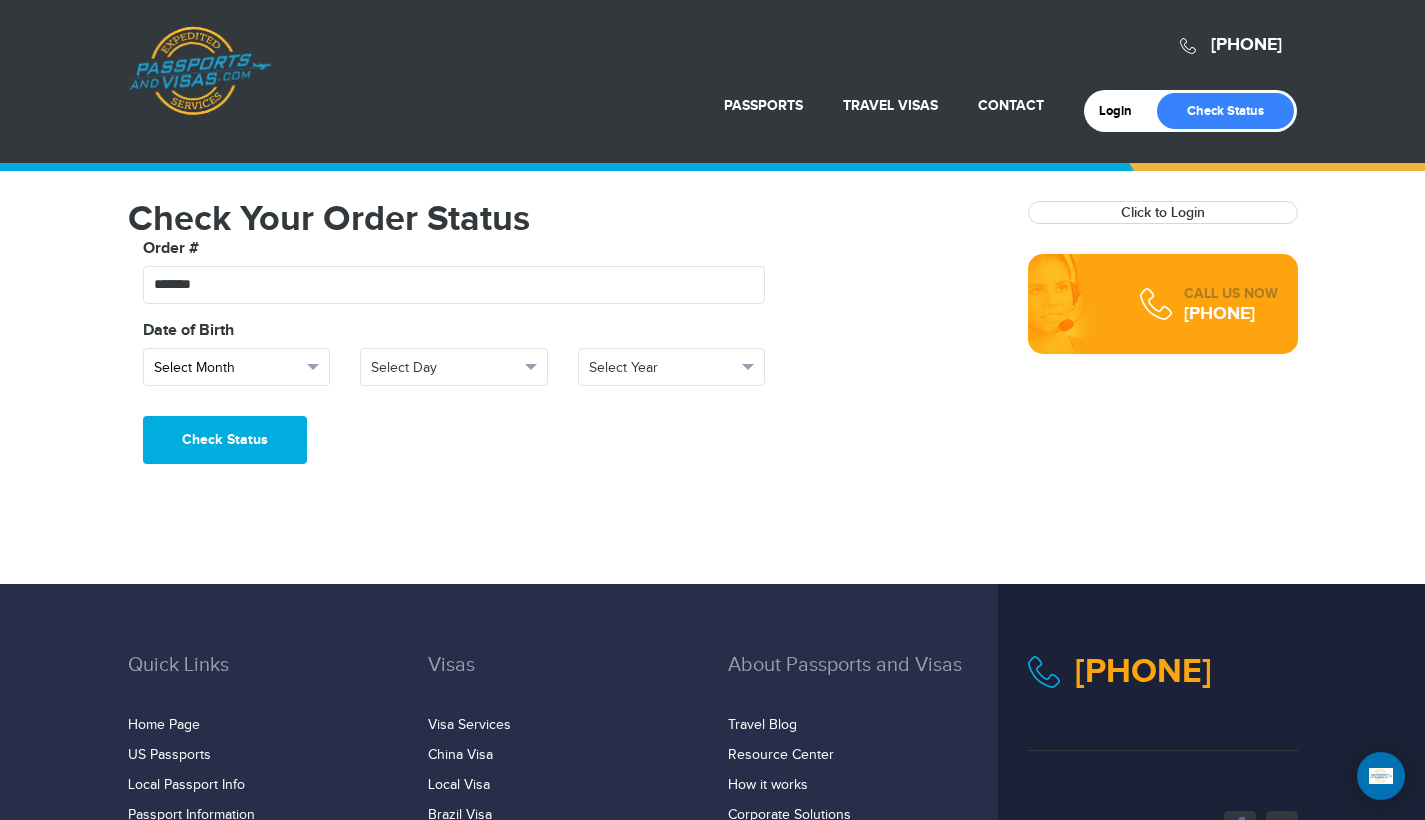 click on "Select Month" at bounding box center [237, 367] 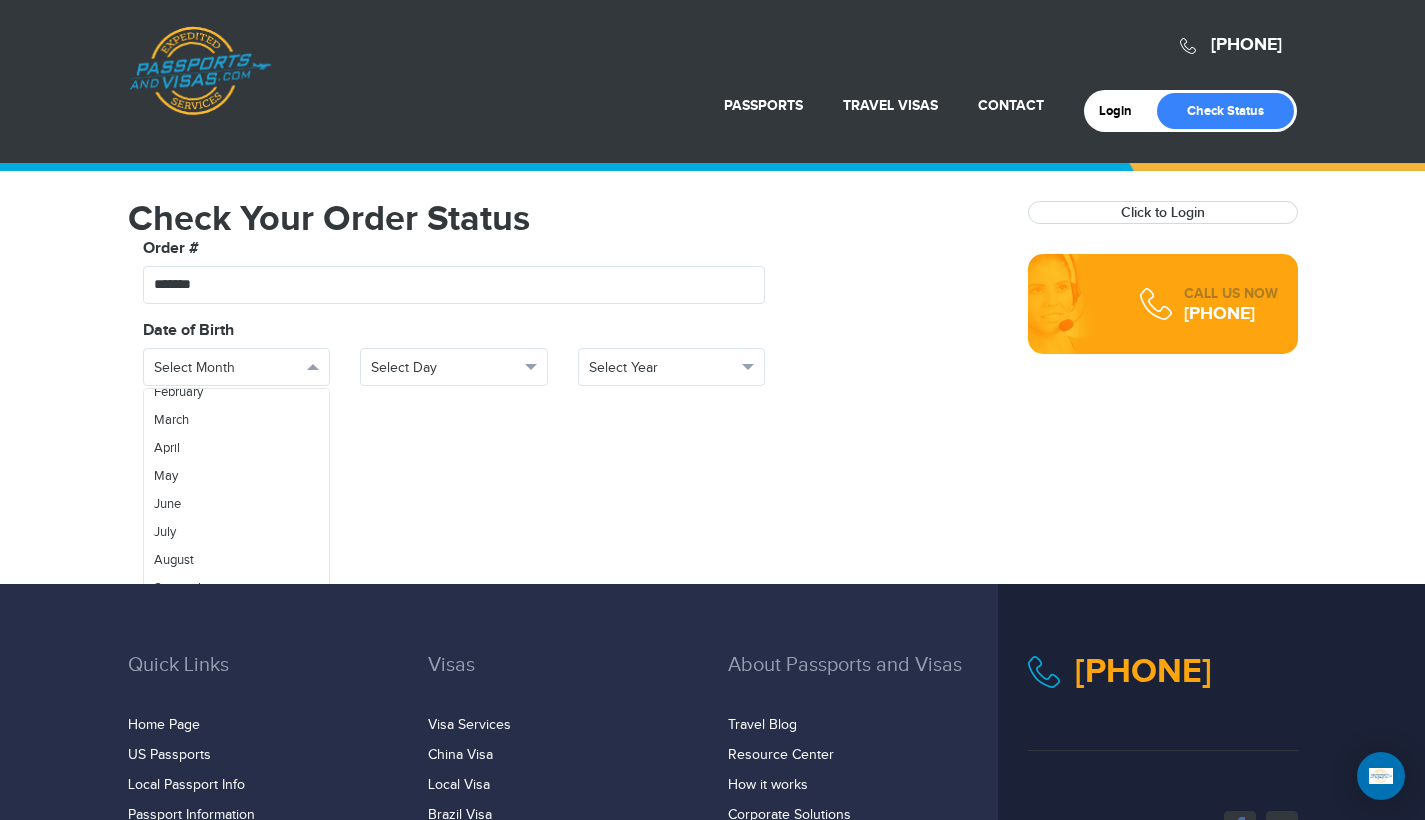scroll, scrollTop: 71, scrollLeft: 0, axis: vertical 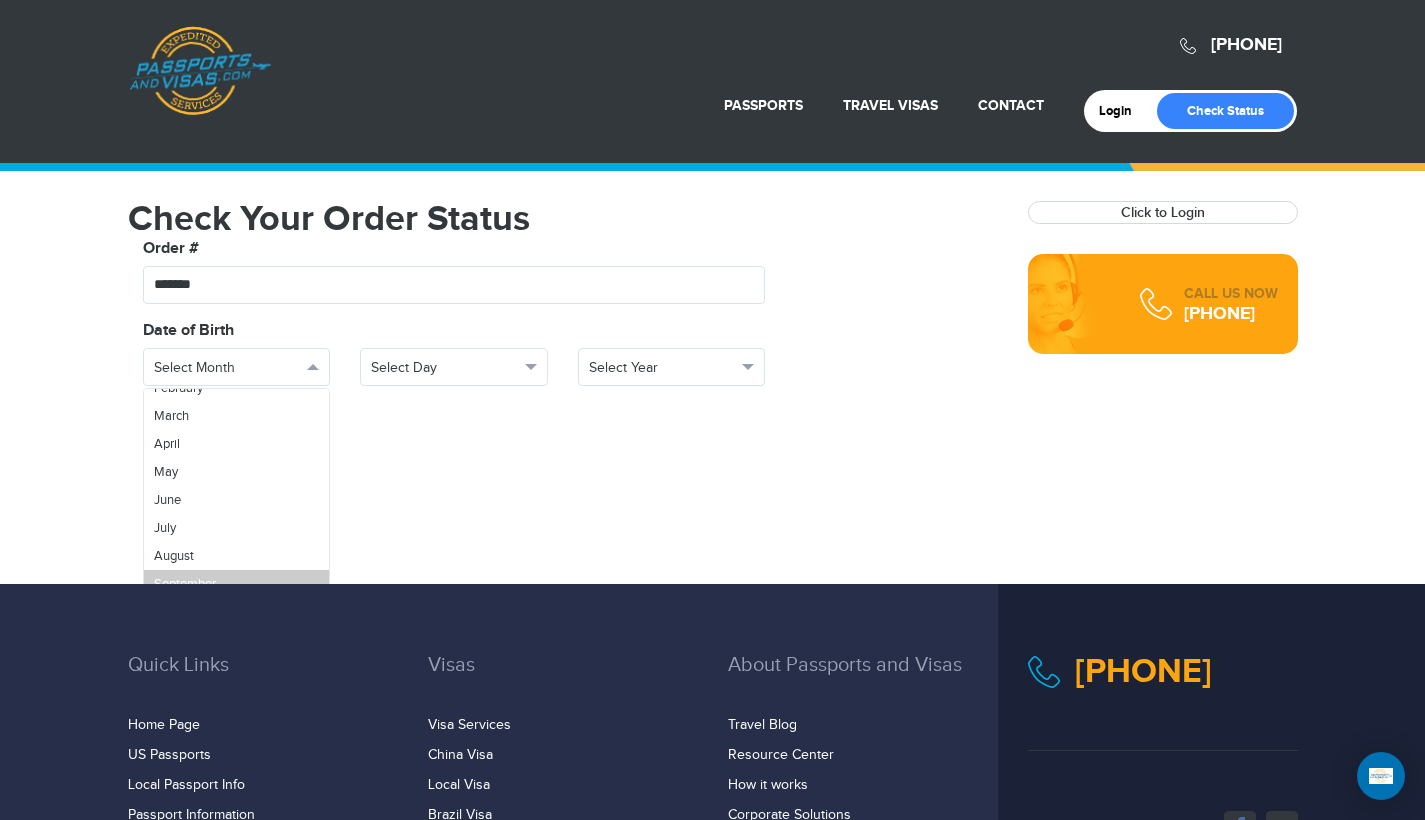 click on "September" at bounding box center (237, 584) 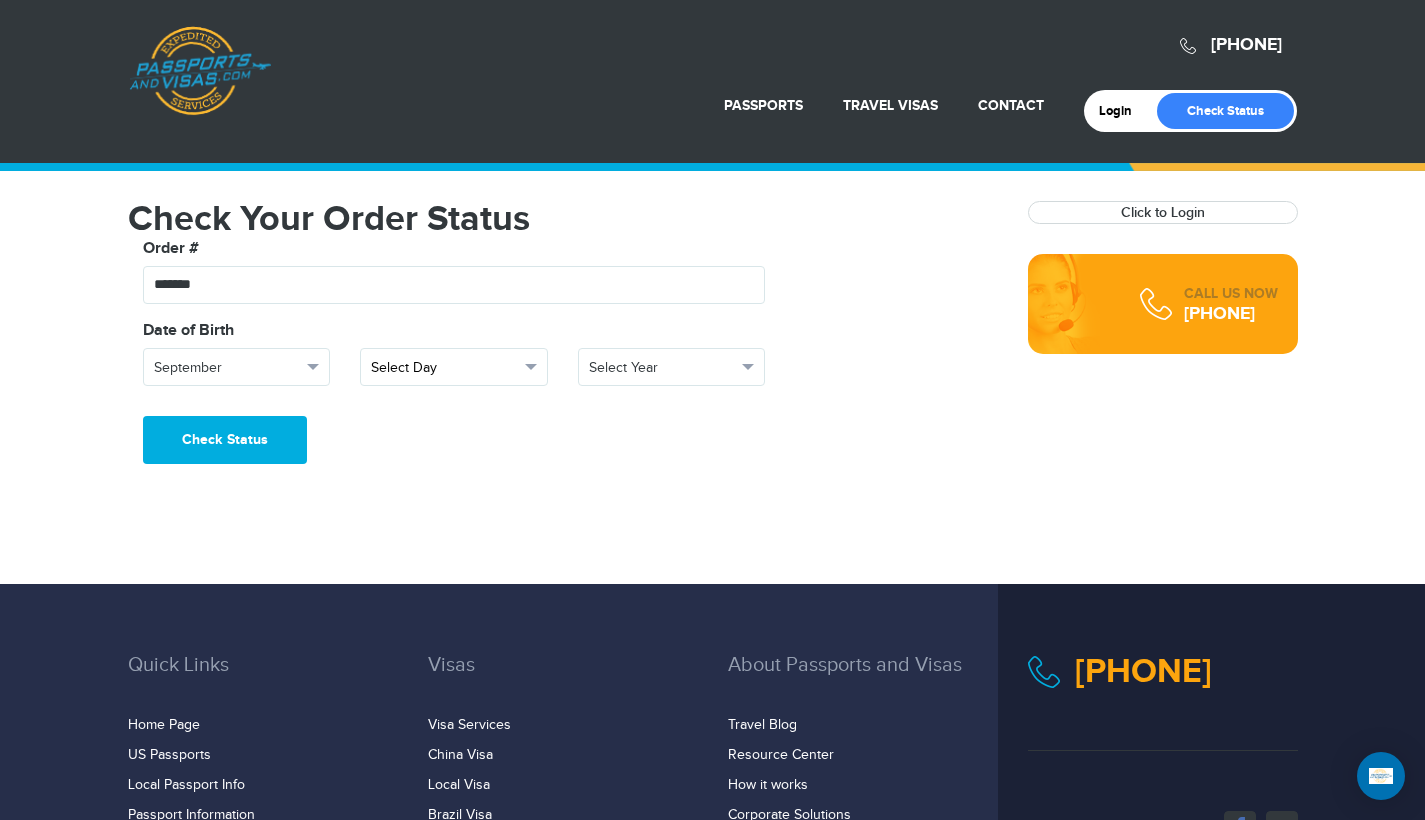 click on "Select Day" at bounding box center (454, 367) 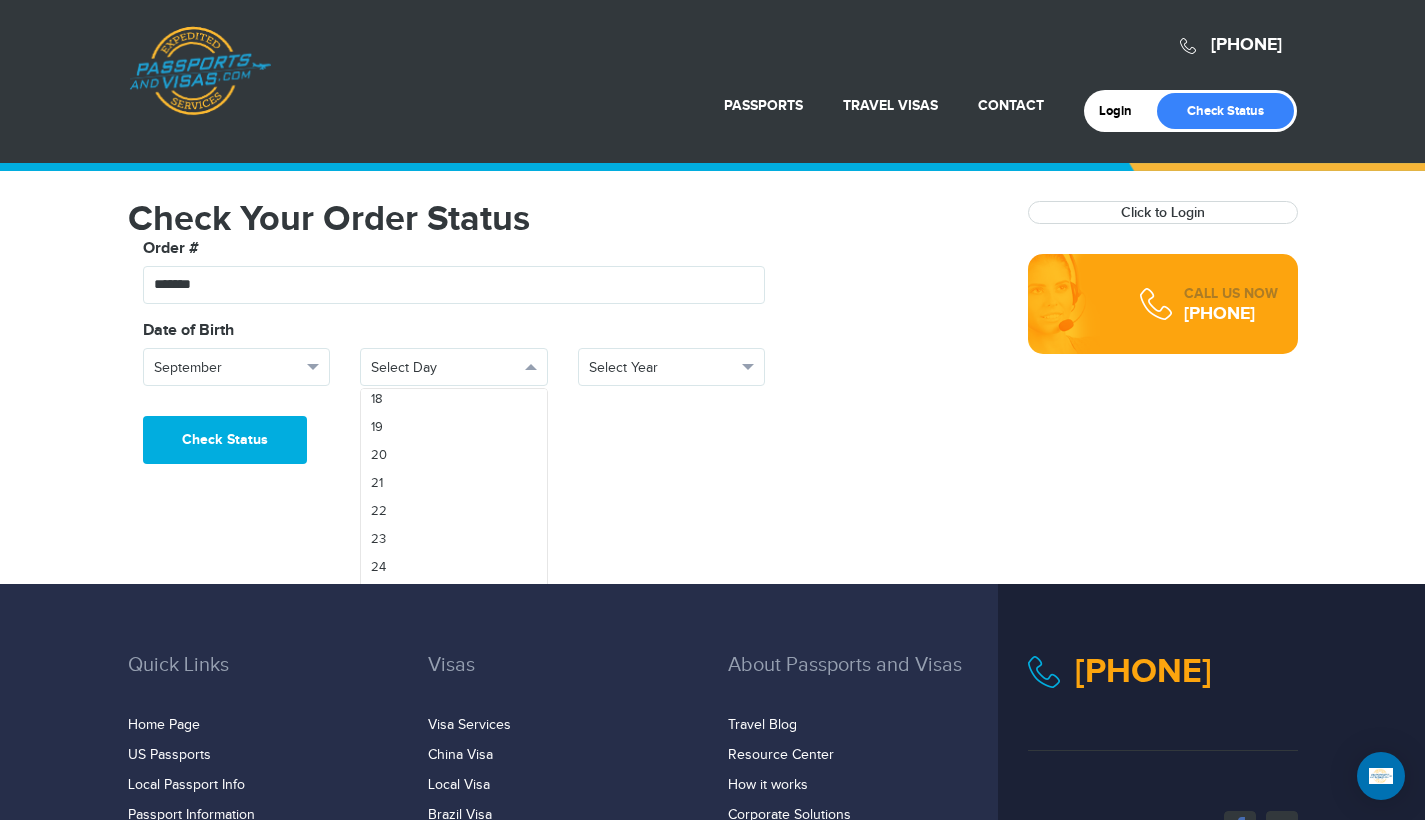scroll, scrollTop: 508, scrollLeft: 0, axis: vertical 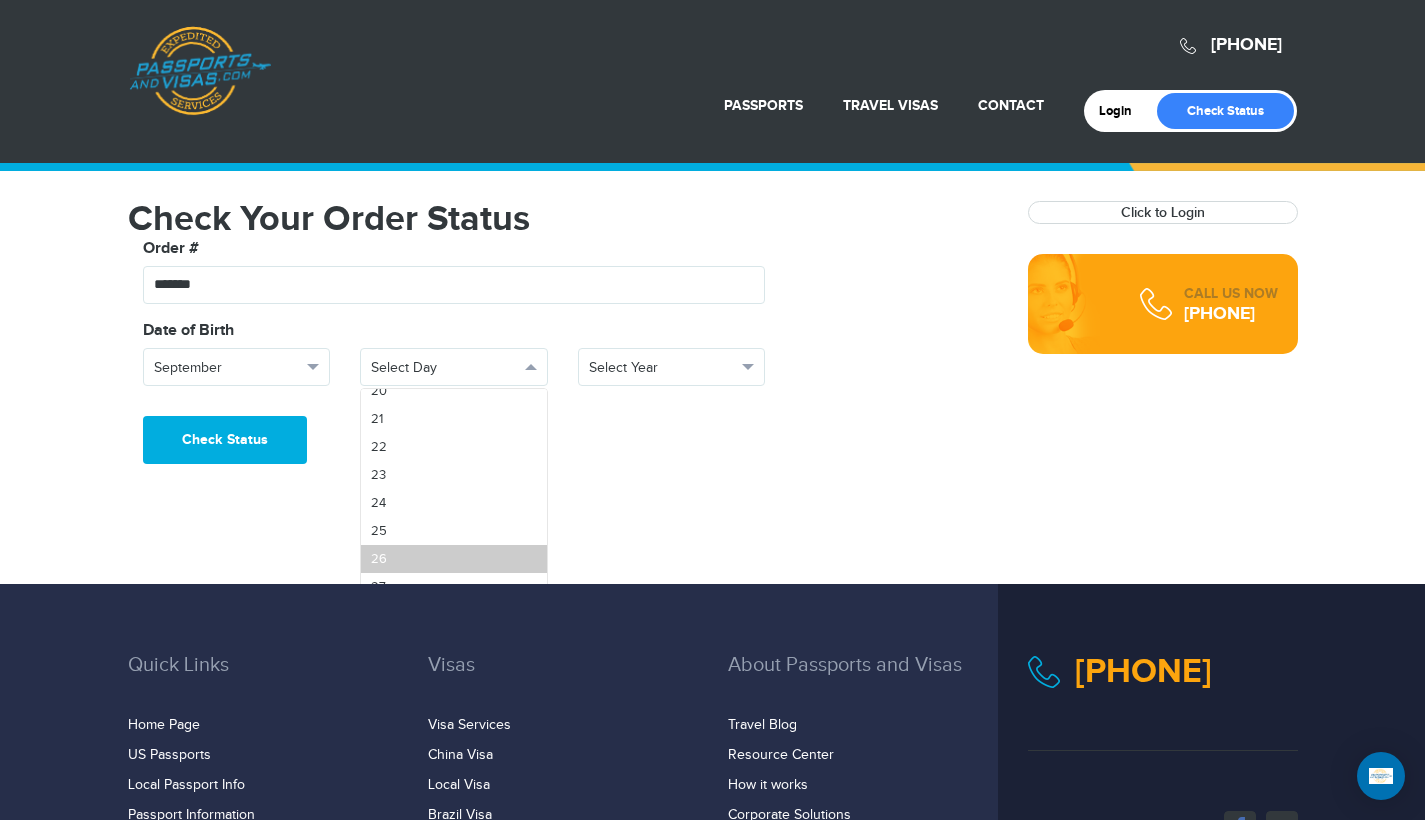 click on "26" at bounding box center (454, 559) 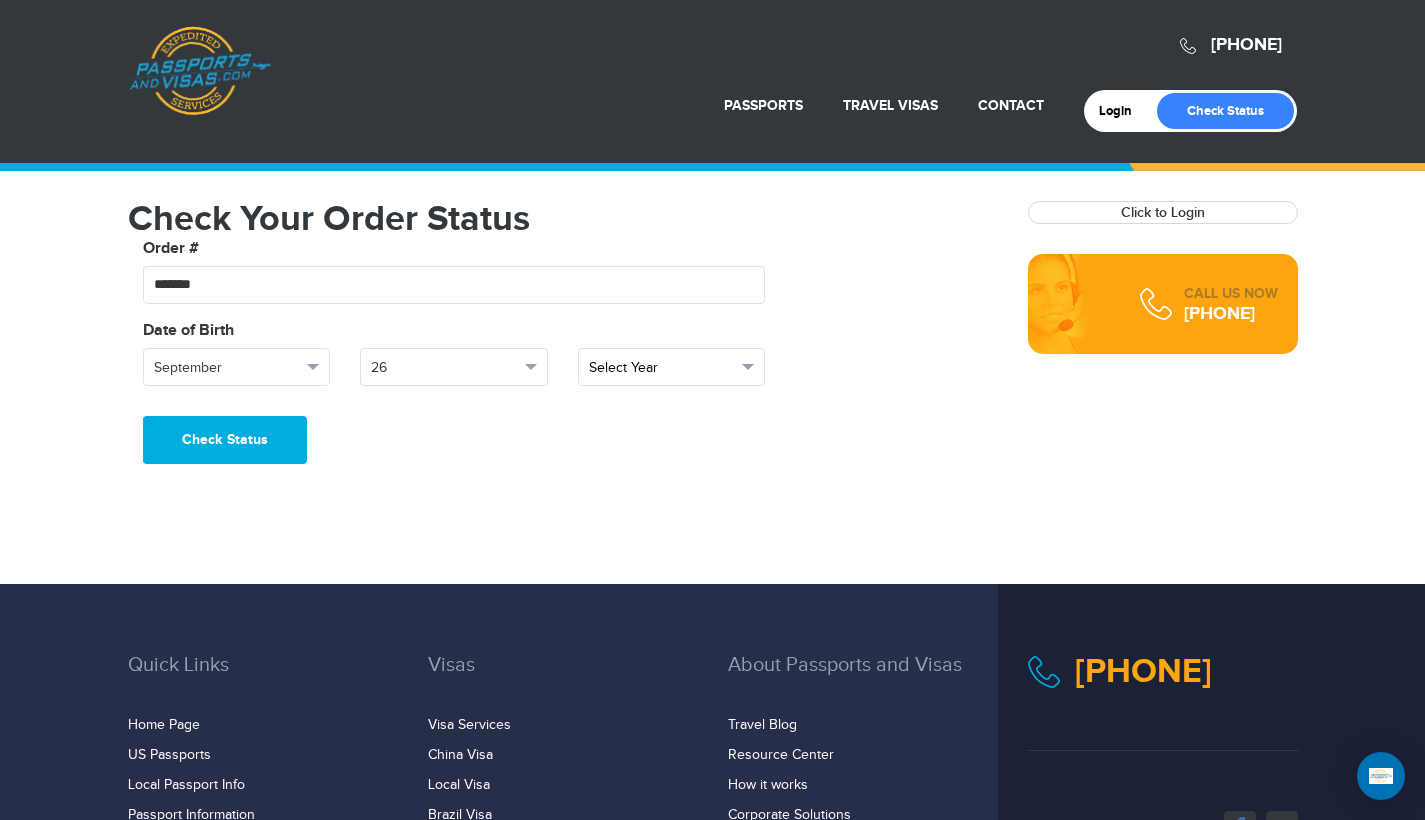 click on "Select Year" at bounding box center (672, 367) 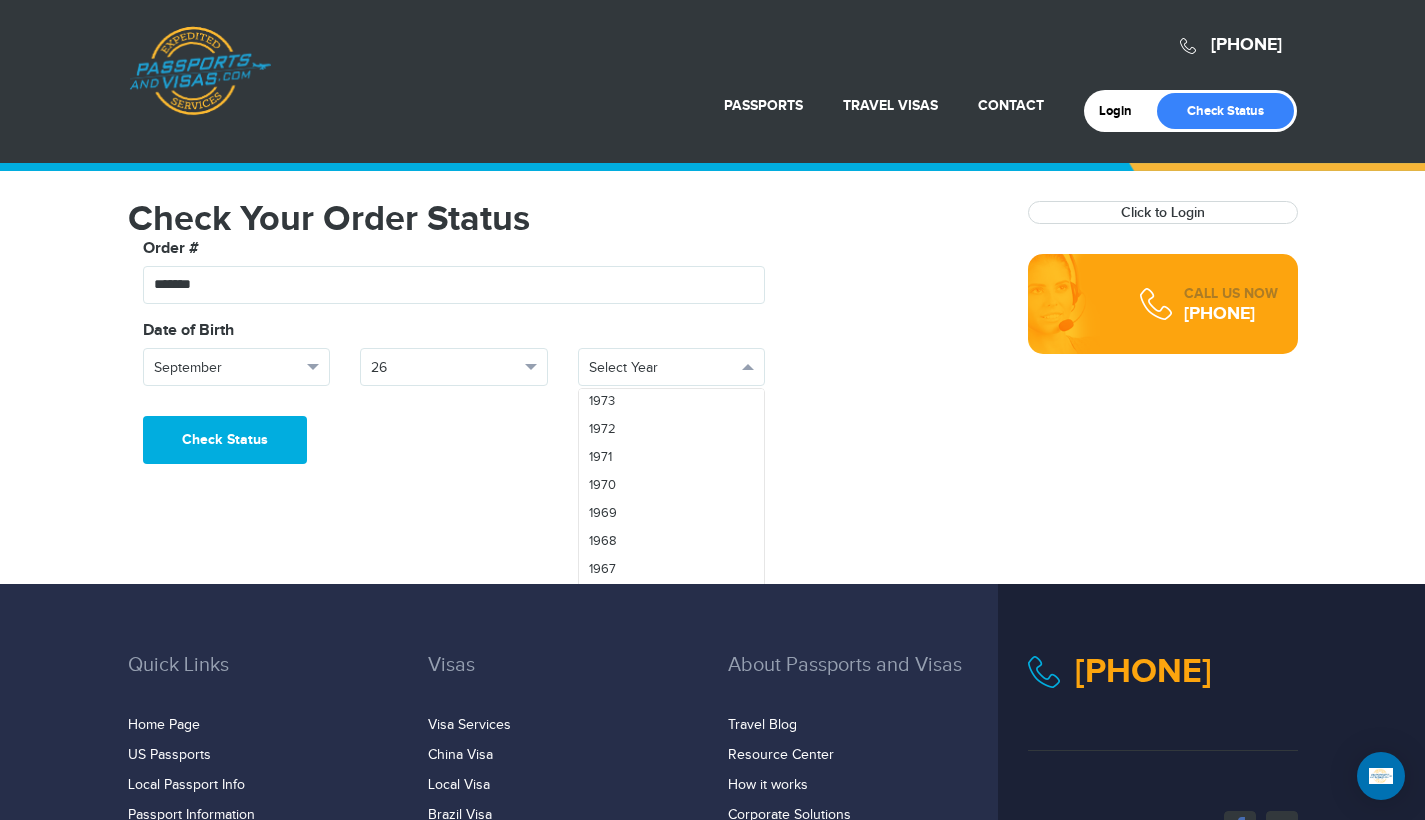 scroll, scrollTop: 1550, scrollLeft: 0, axis: vertical 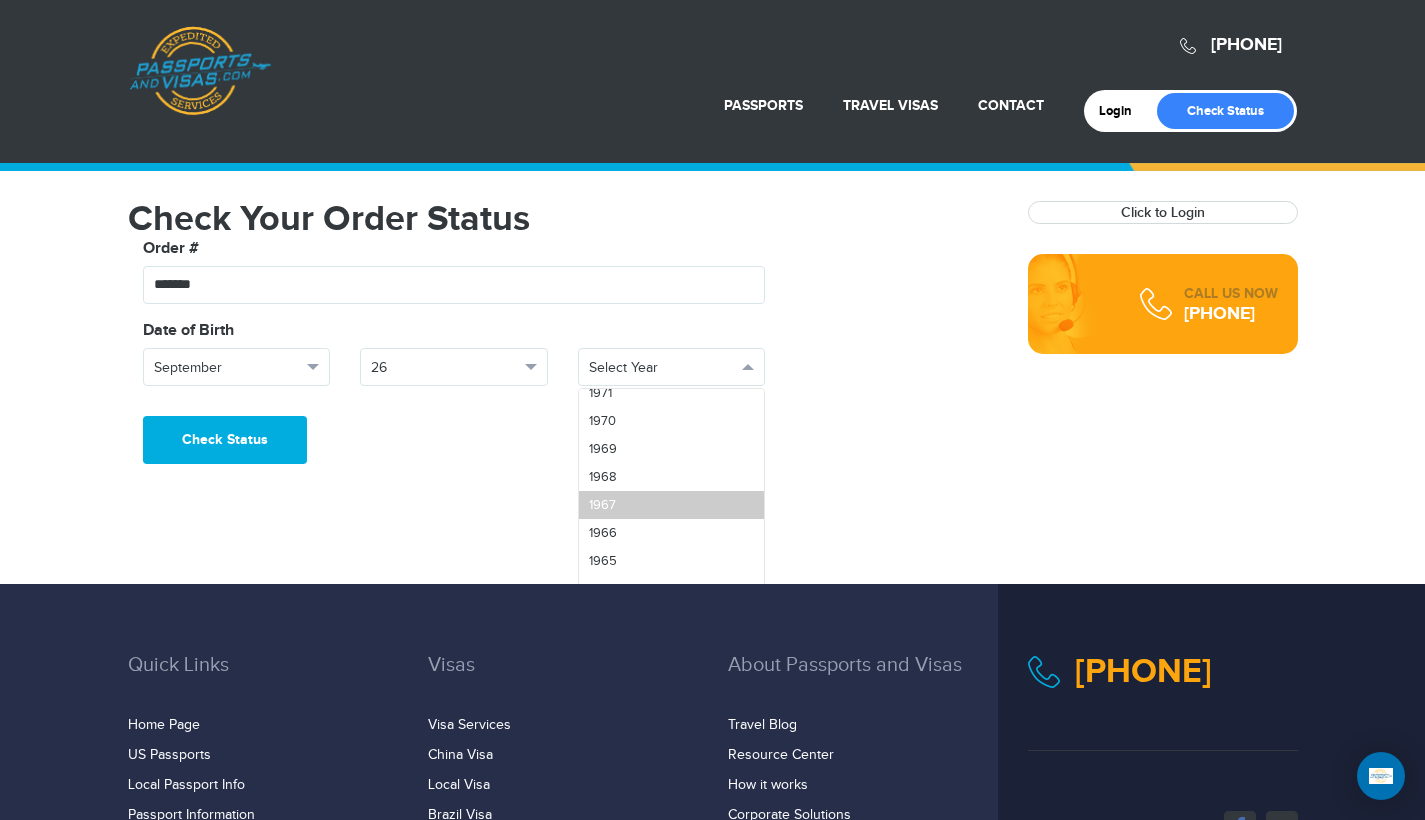 click on "1967" at bounding box center [672, 505] 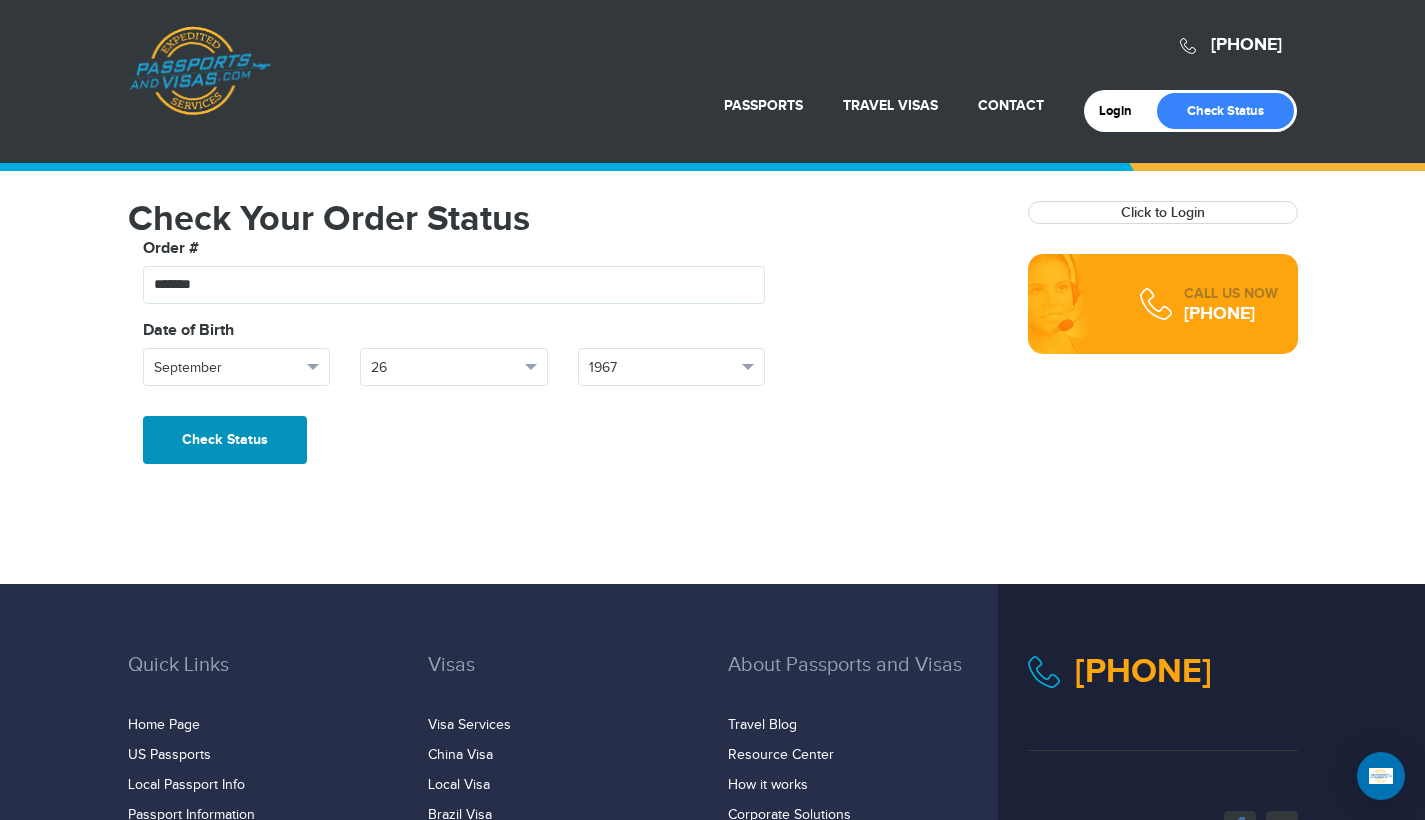 click on "Check Status" at bounding box center [225, 440] 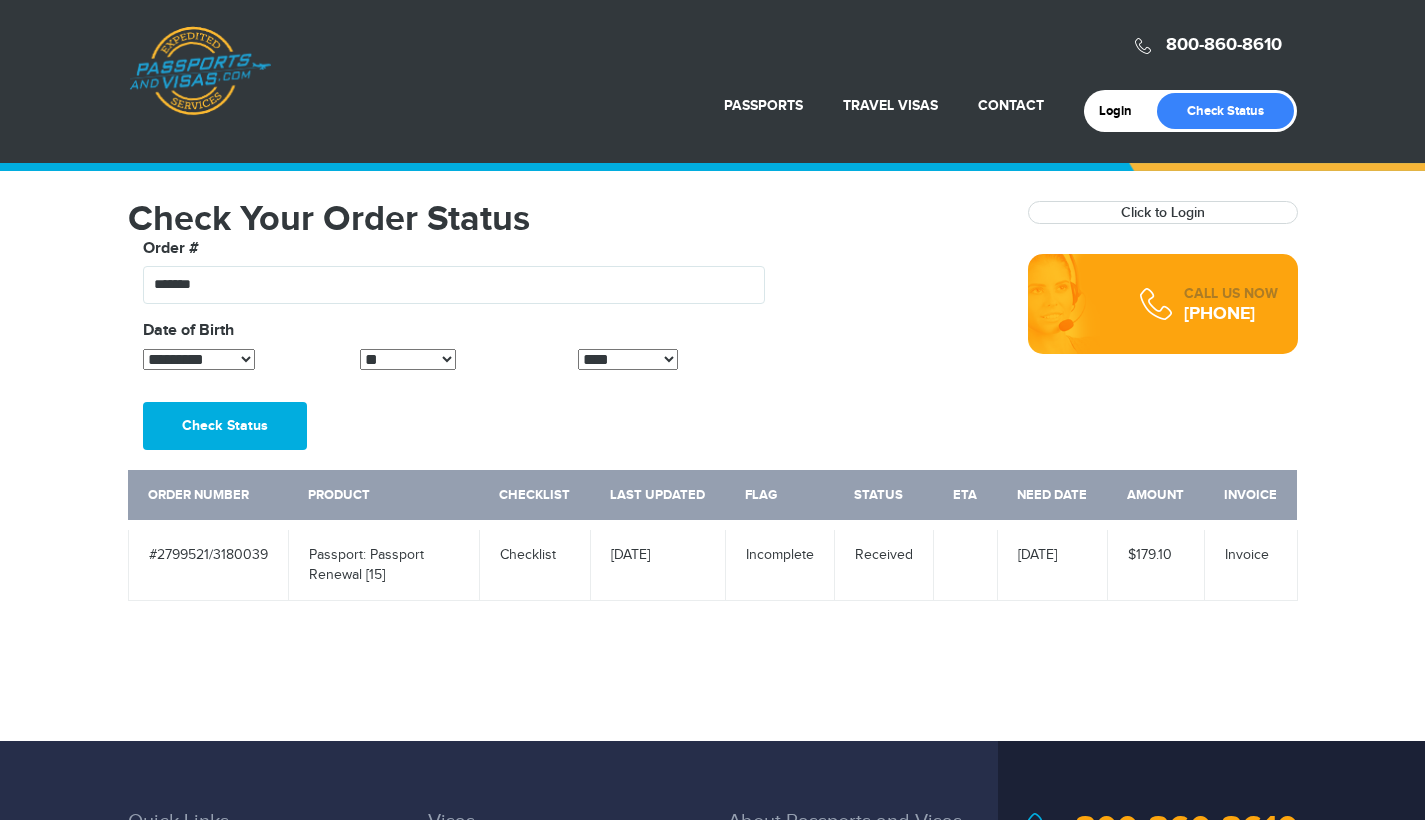 scroll, scrollTop: 0, scrollLeft: 0, axis: both 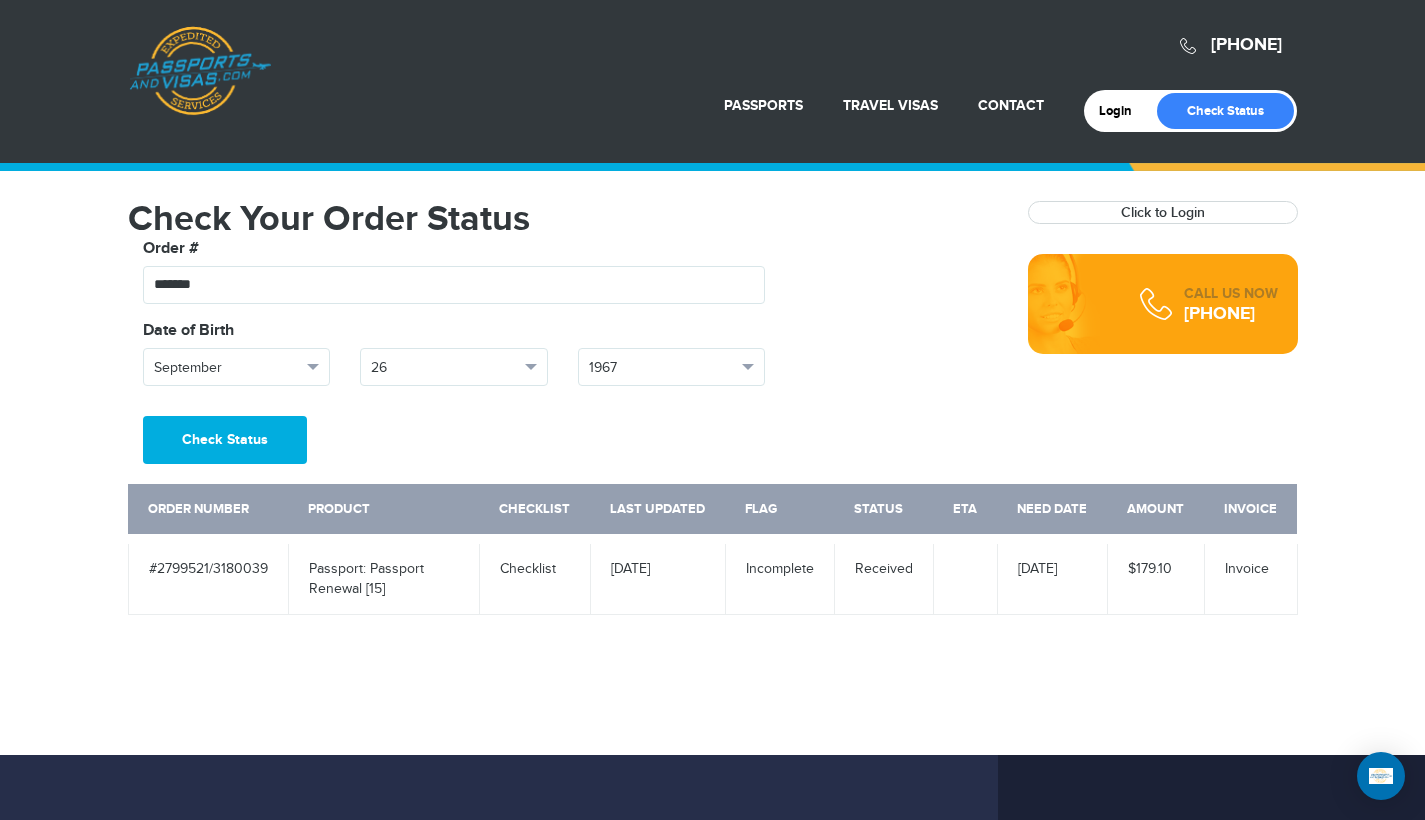 click on "Invoice" at bounding box center (1250, 577) 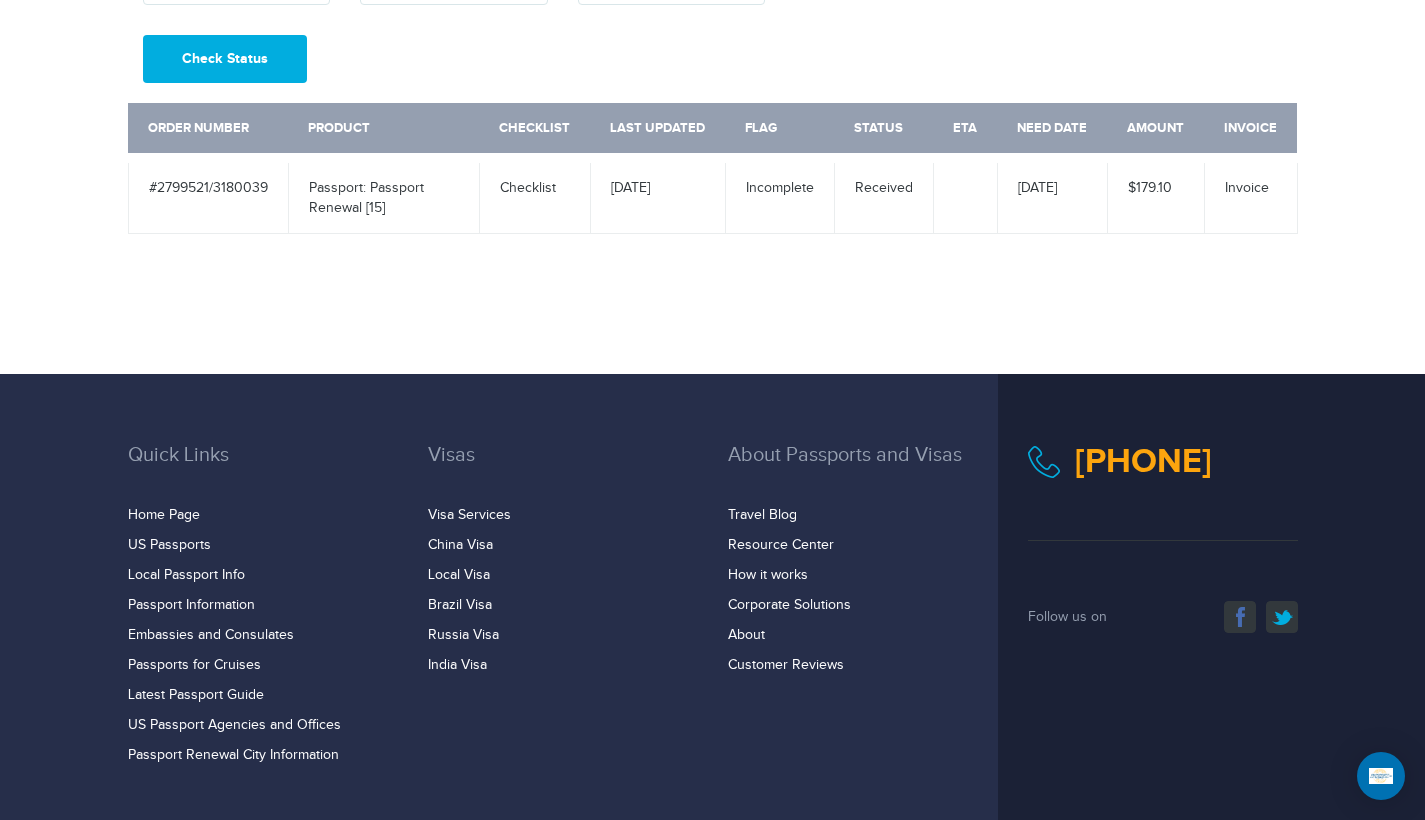 scroll, scrollTop: 383, scrollLeft: 0, axis: vertical 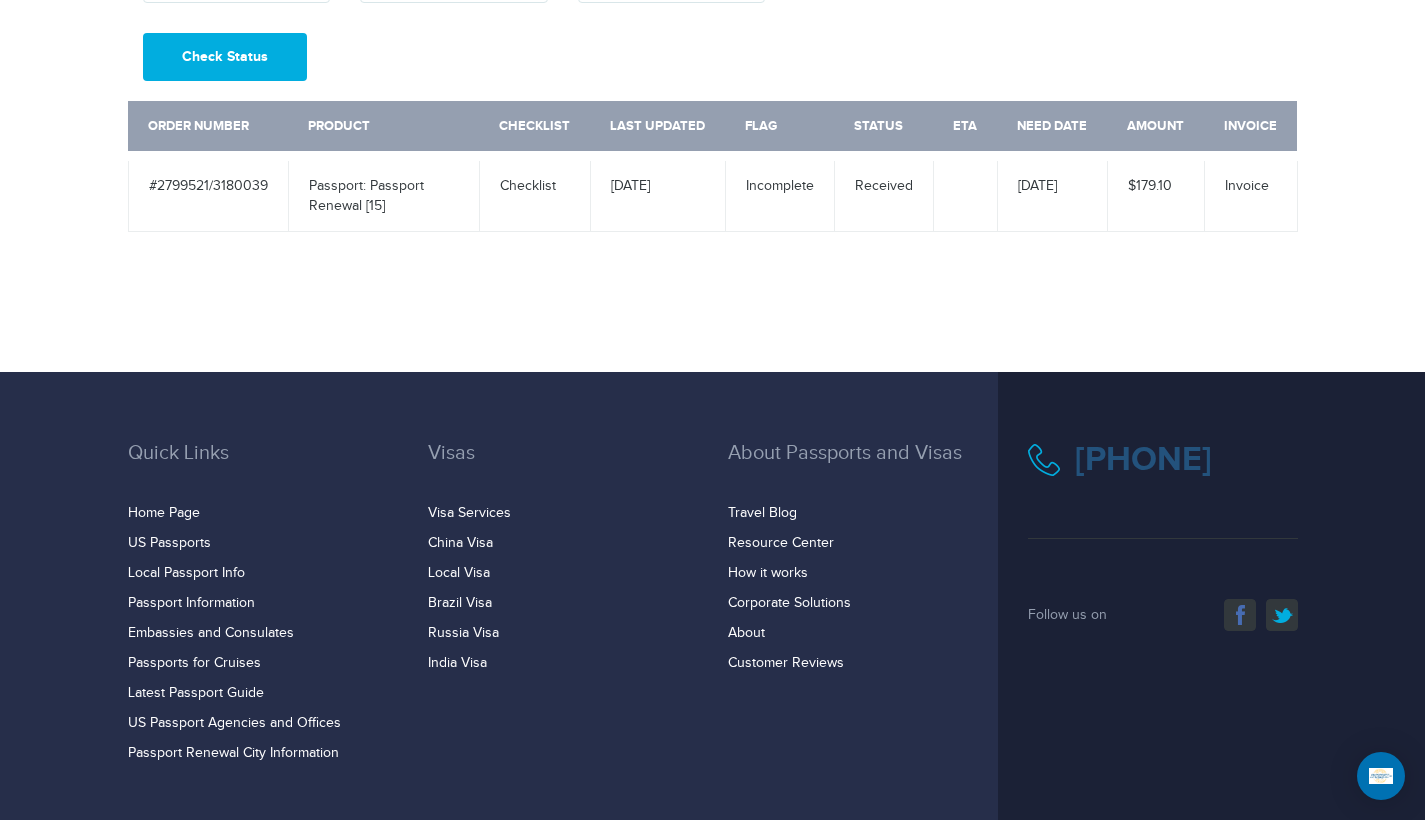 click on "[PHONE]" at bounding box center [1143, 459] 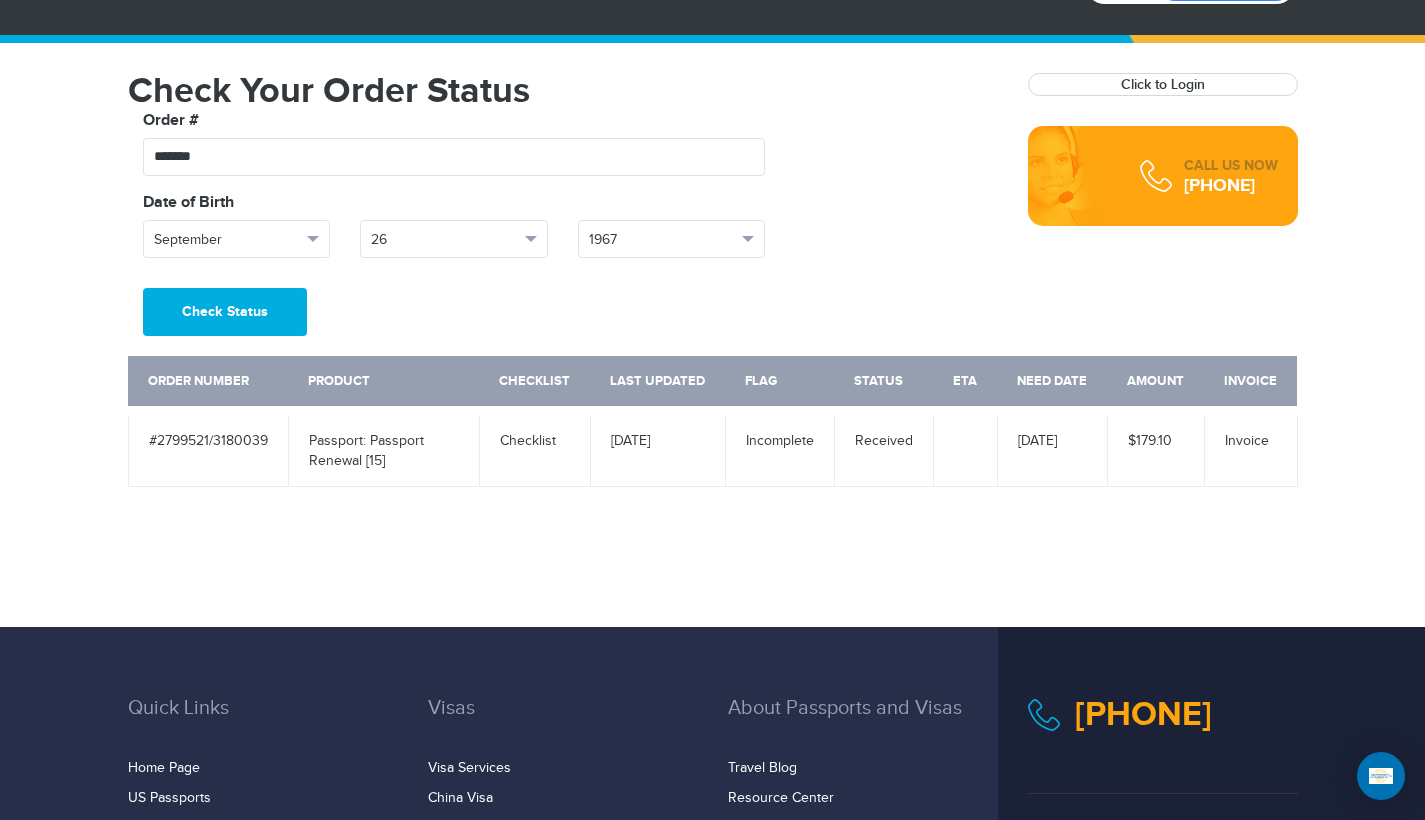 scroll, scrollTop: 115, scrollLeft: 0, axis: vertical 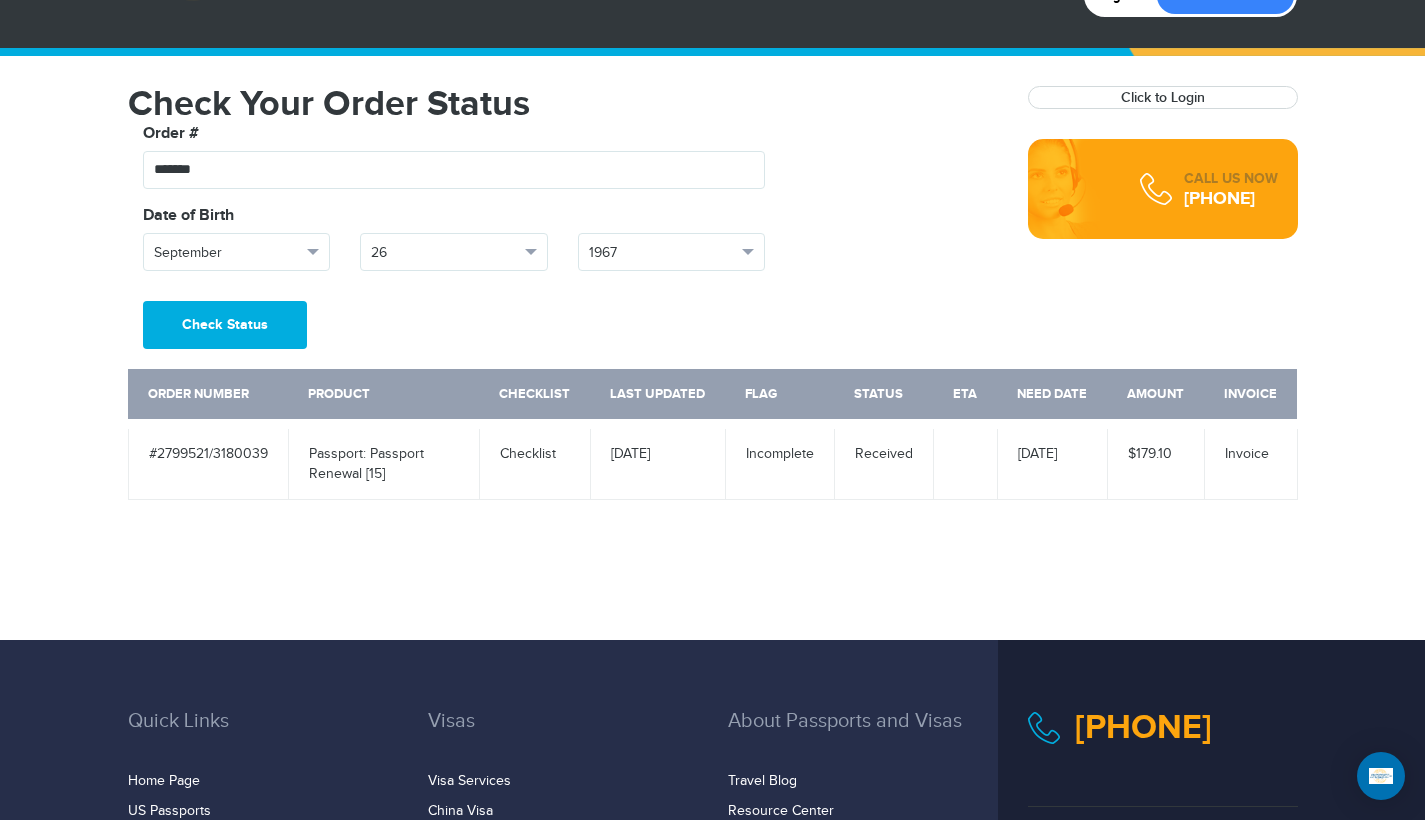 click on "Click to Login" at bounding box center [1163, 97] 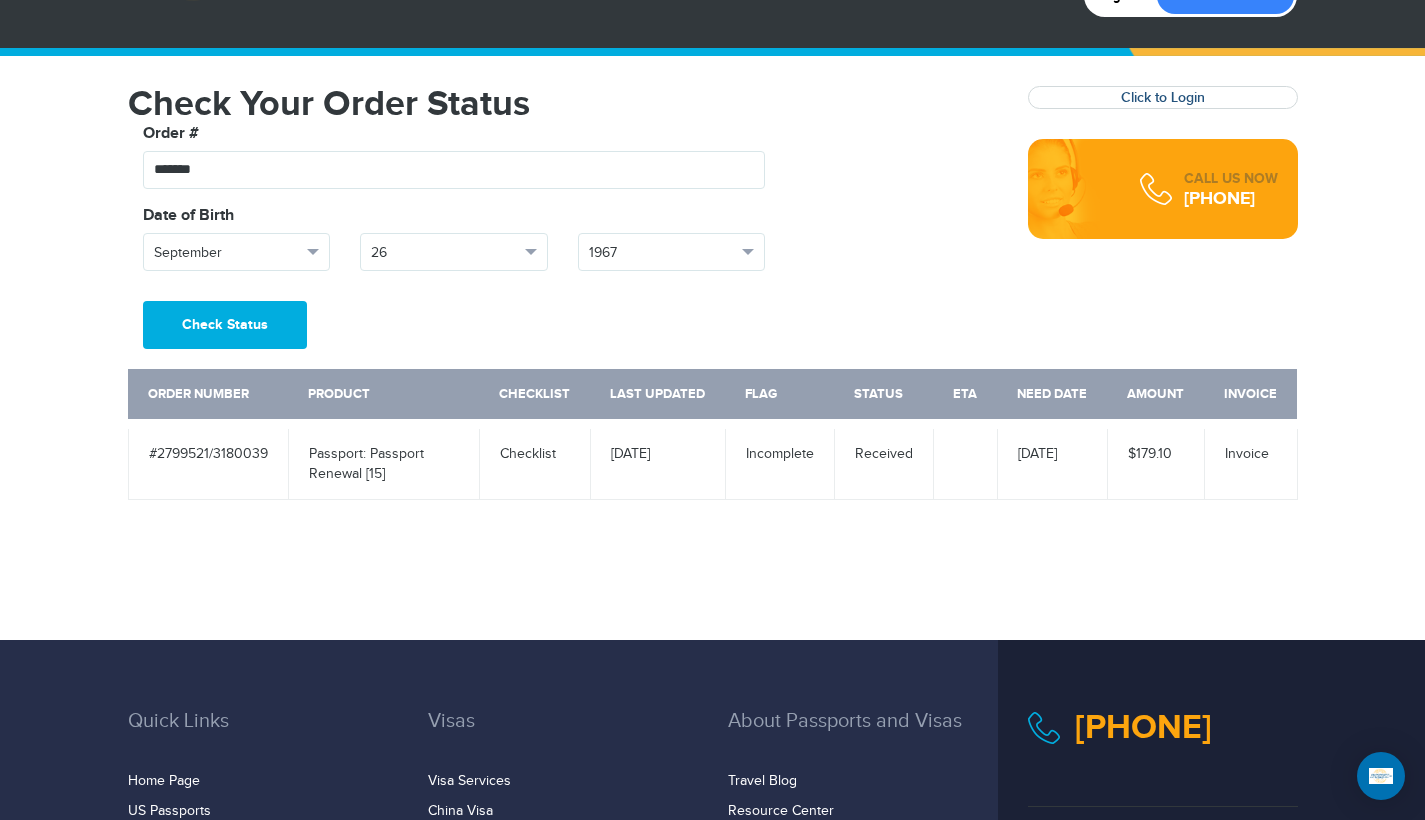 click on "Click to Login" at bounding box center (1163, 97) 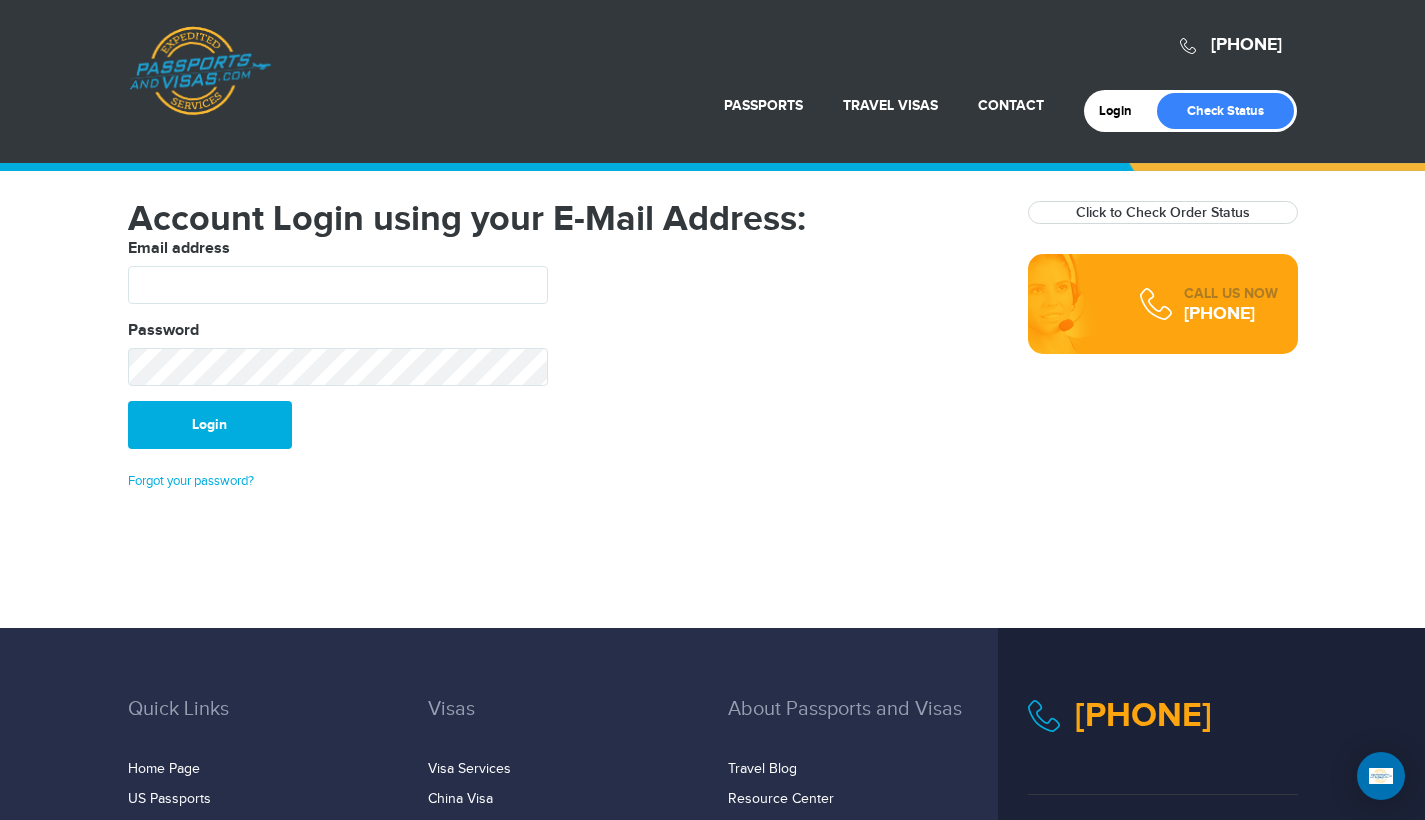 scroll, scrollTop: 0, scrollLeft: 0, axis: both 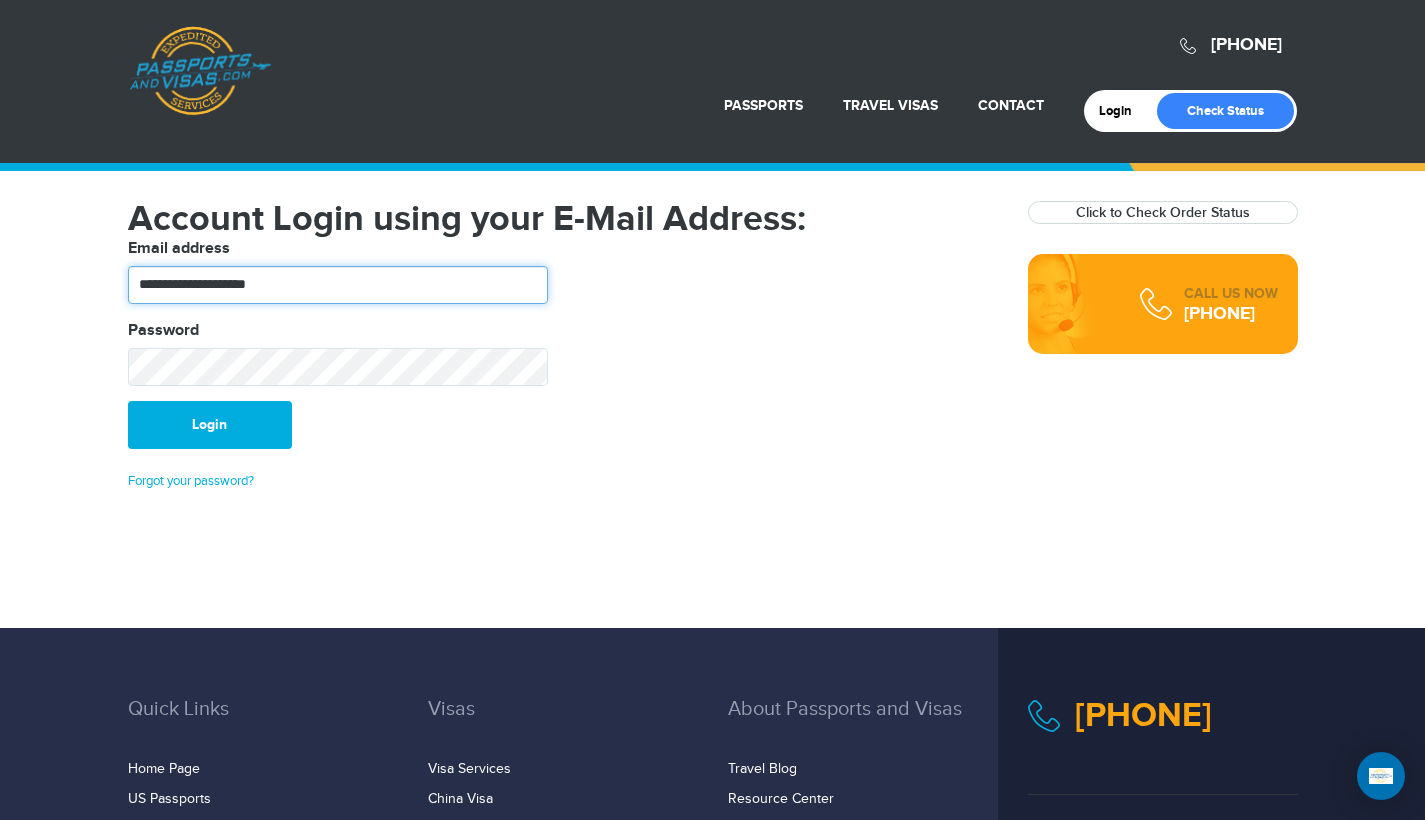type on "**********" 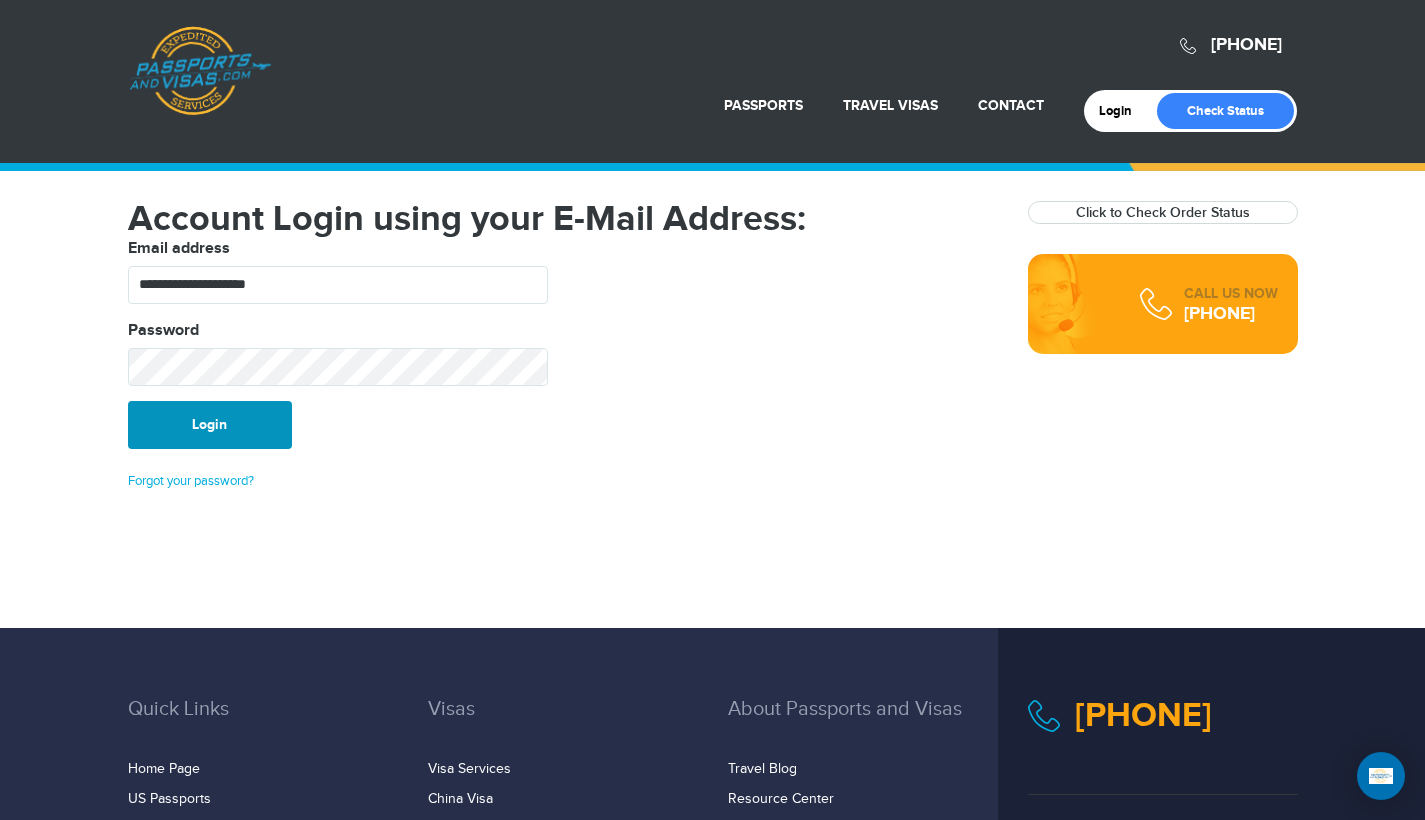 click on "Login" at bounding box center [210, 425] 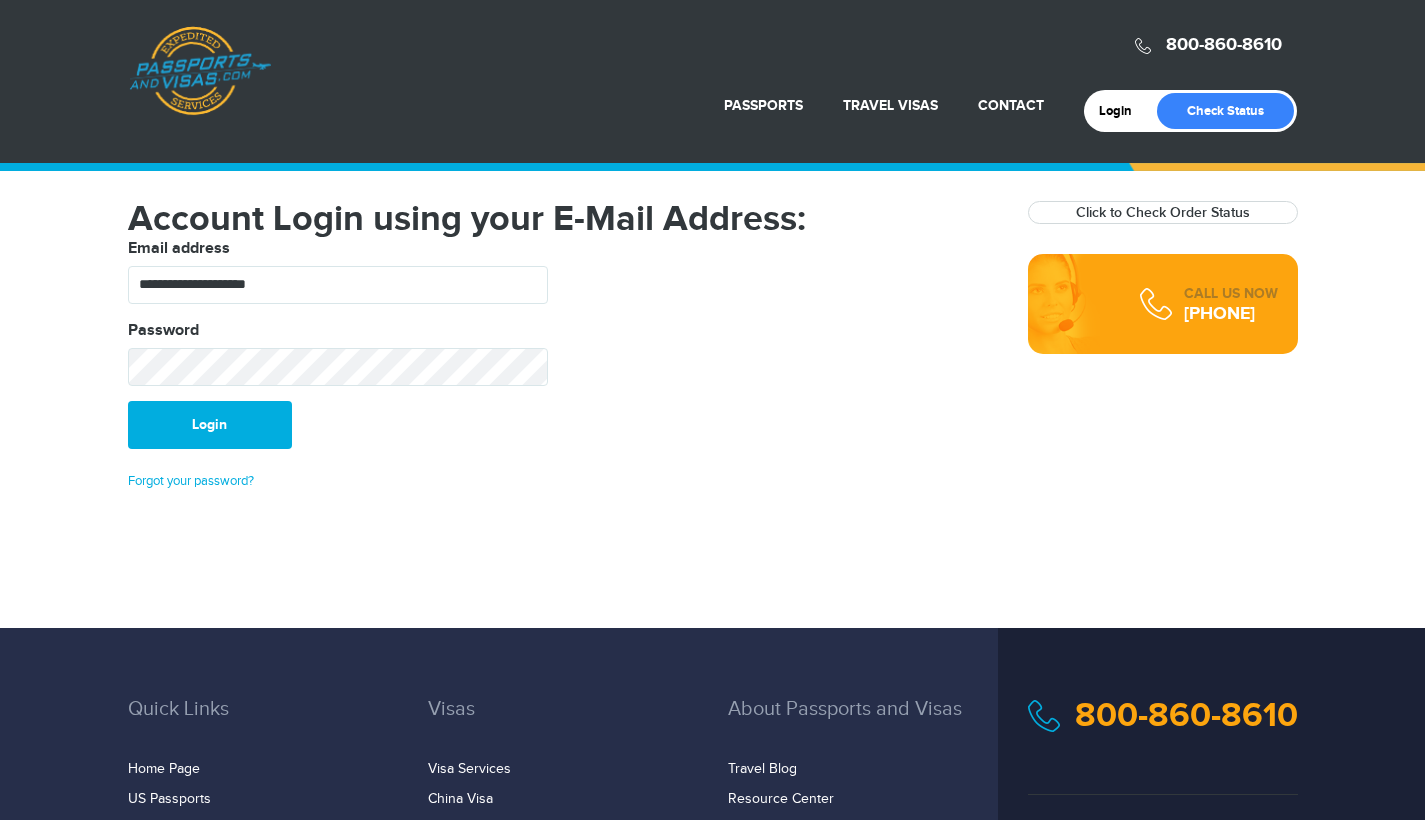 scroll, scrollTop: 0, scrollLeft: 0, axis: both 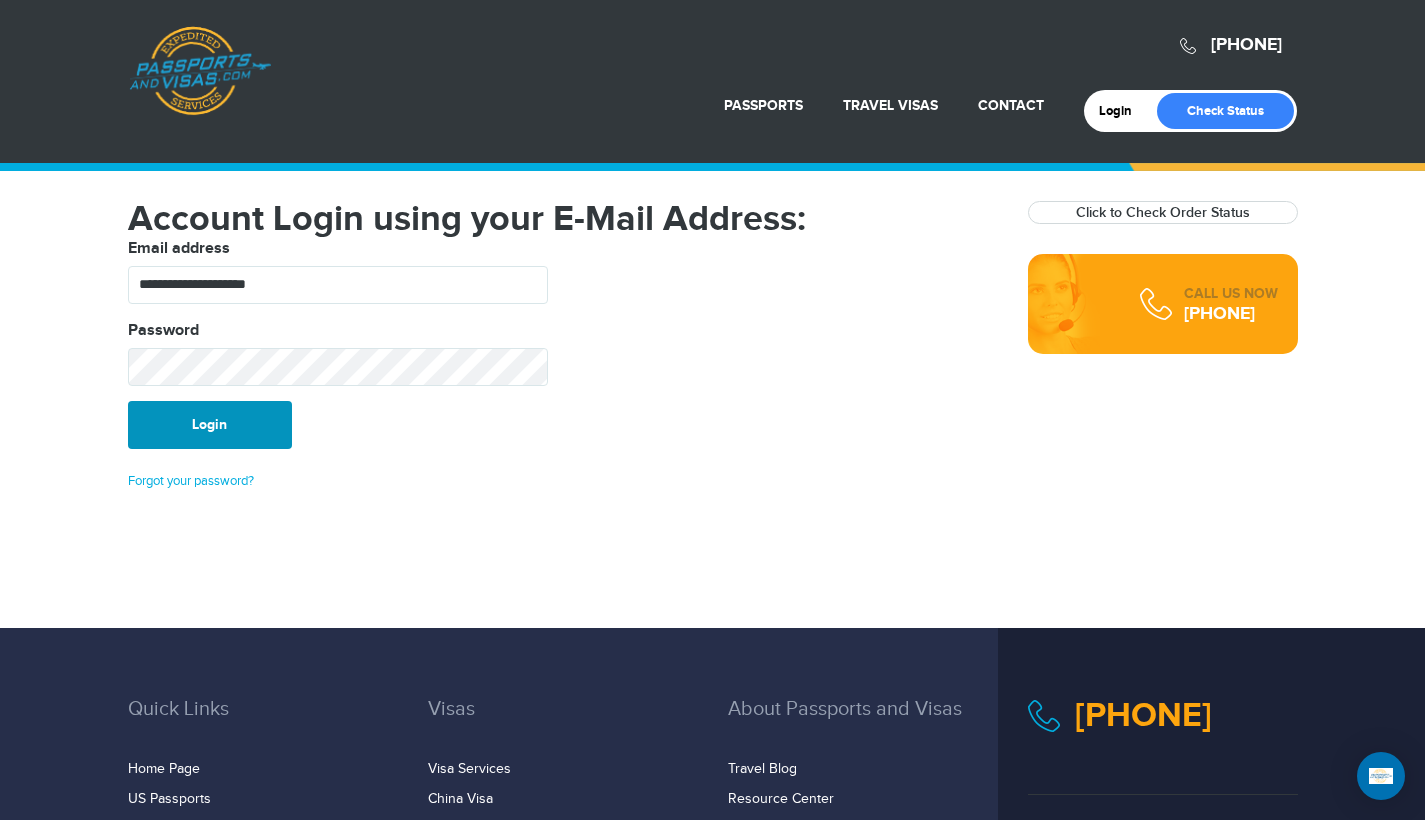 click on "Login" at bounding box center [210, 425] 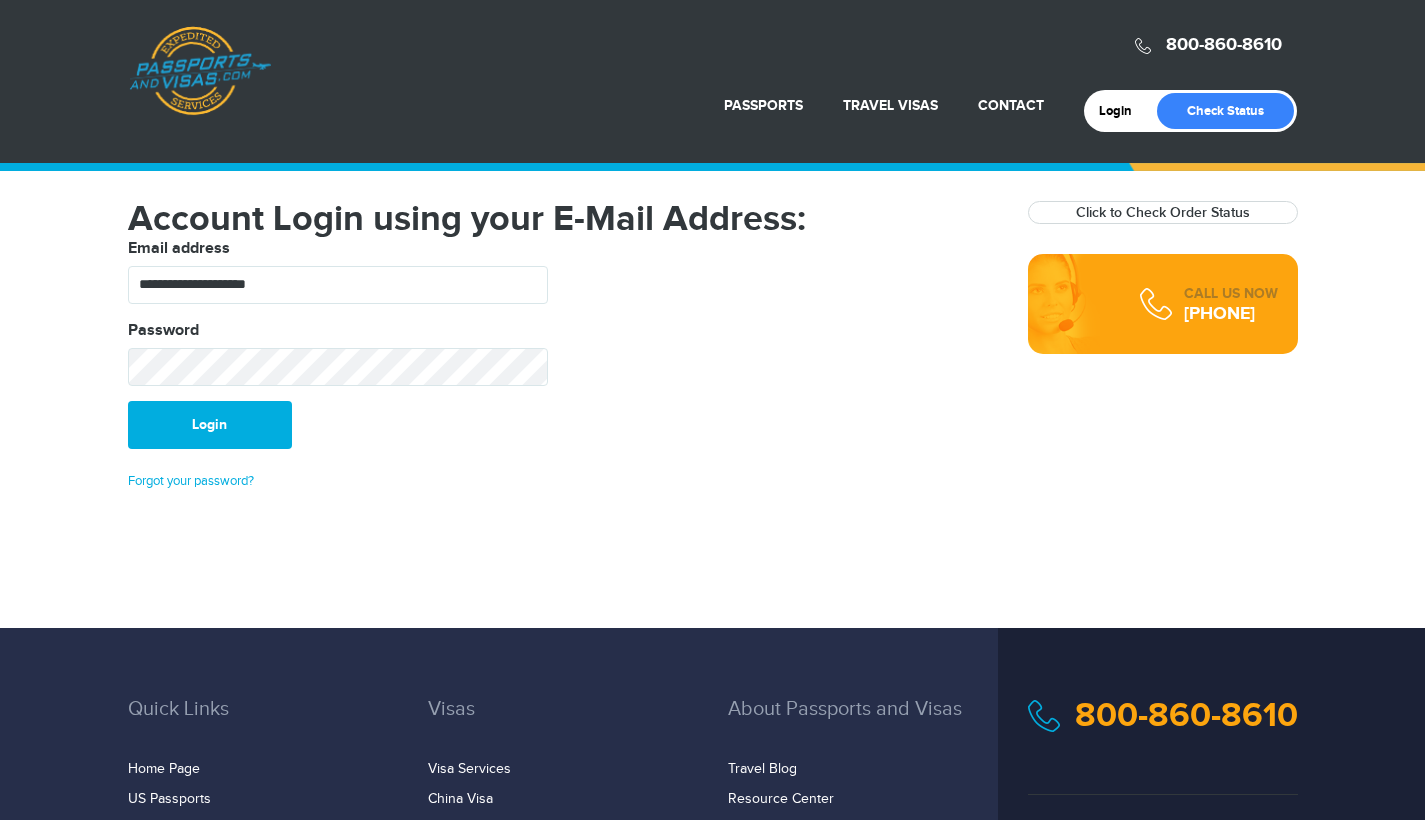 scroll, scrollTop: 0, scrollLeft: 0, axis: both 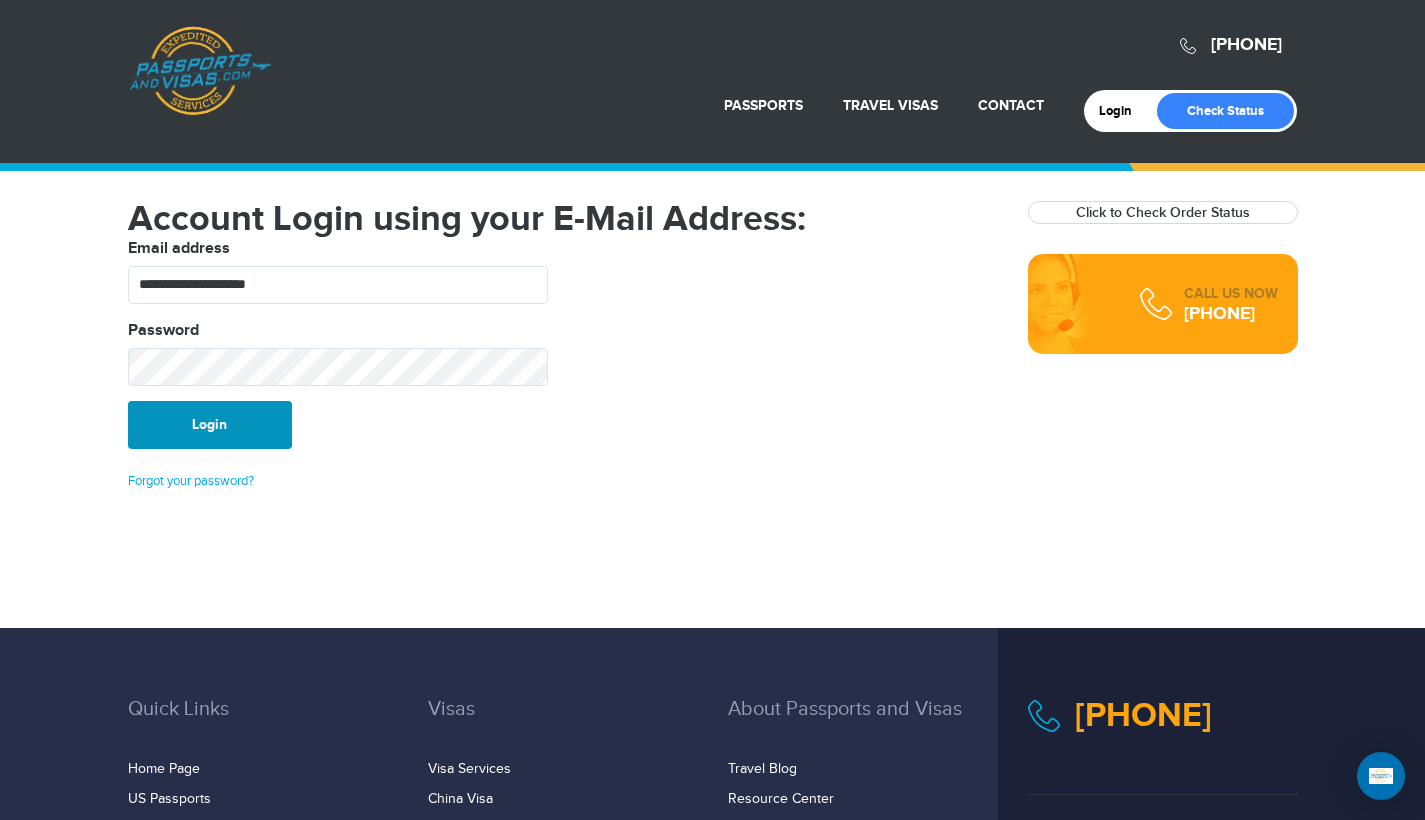 click on "Login" at bounding box center [210, 425] 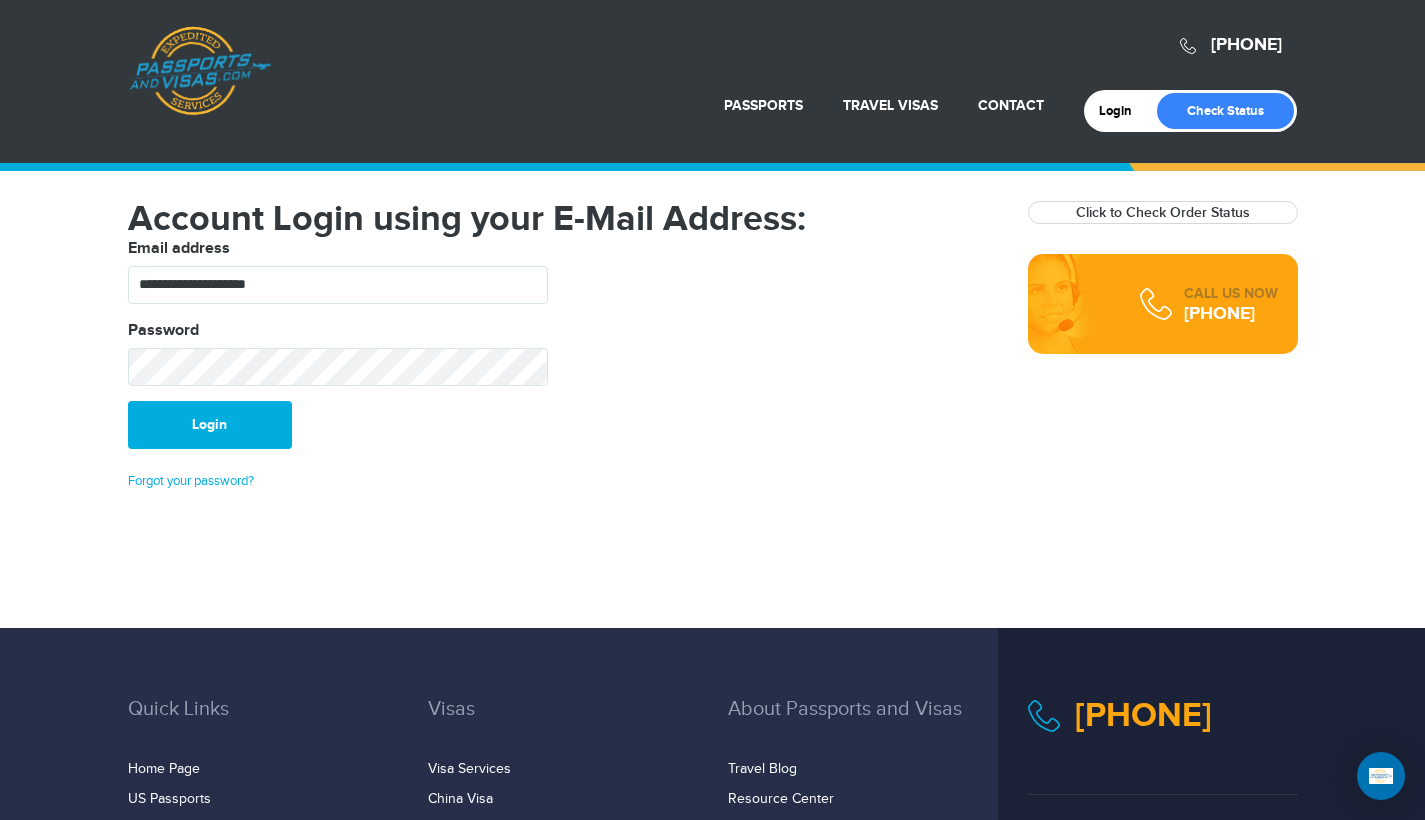 scroll, scrollTop: 0, scrollLeft: 0, axis: both 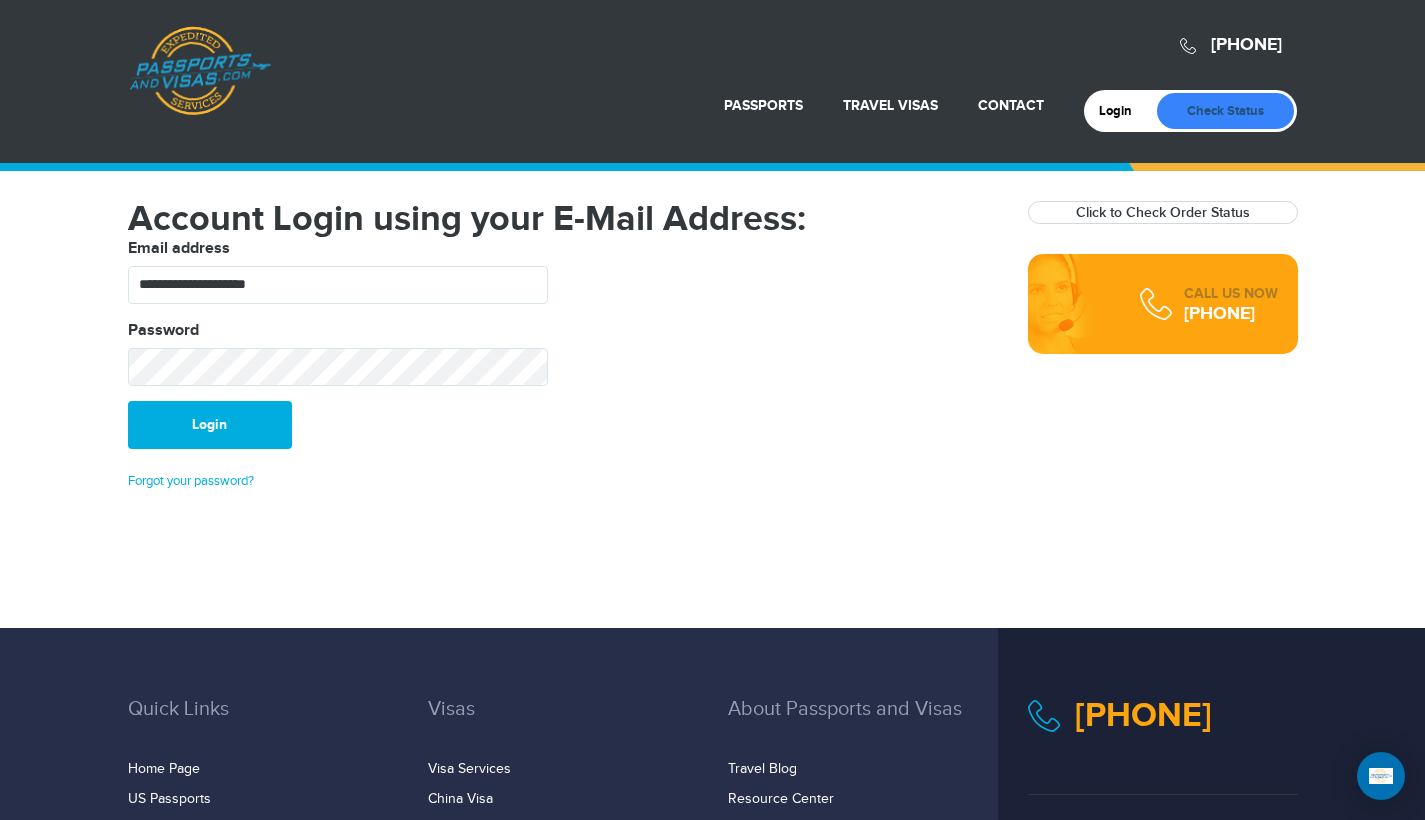click on "Check Status" at bounding box center (1225, 111) 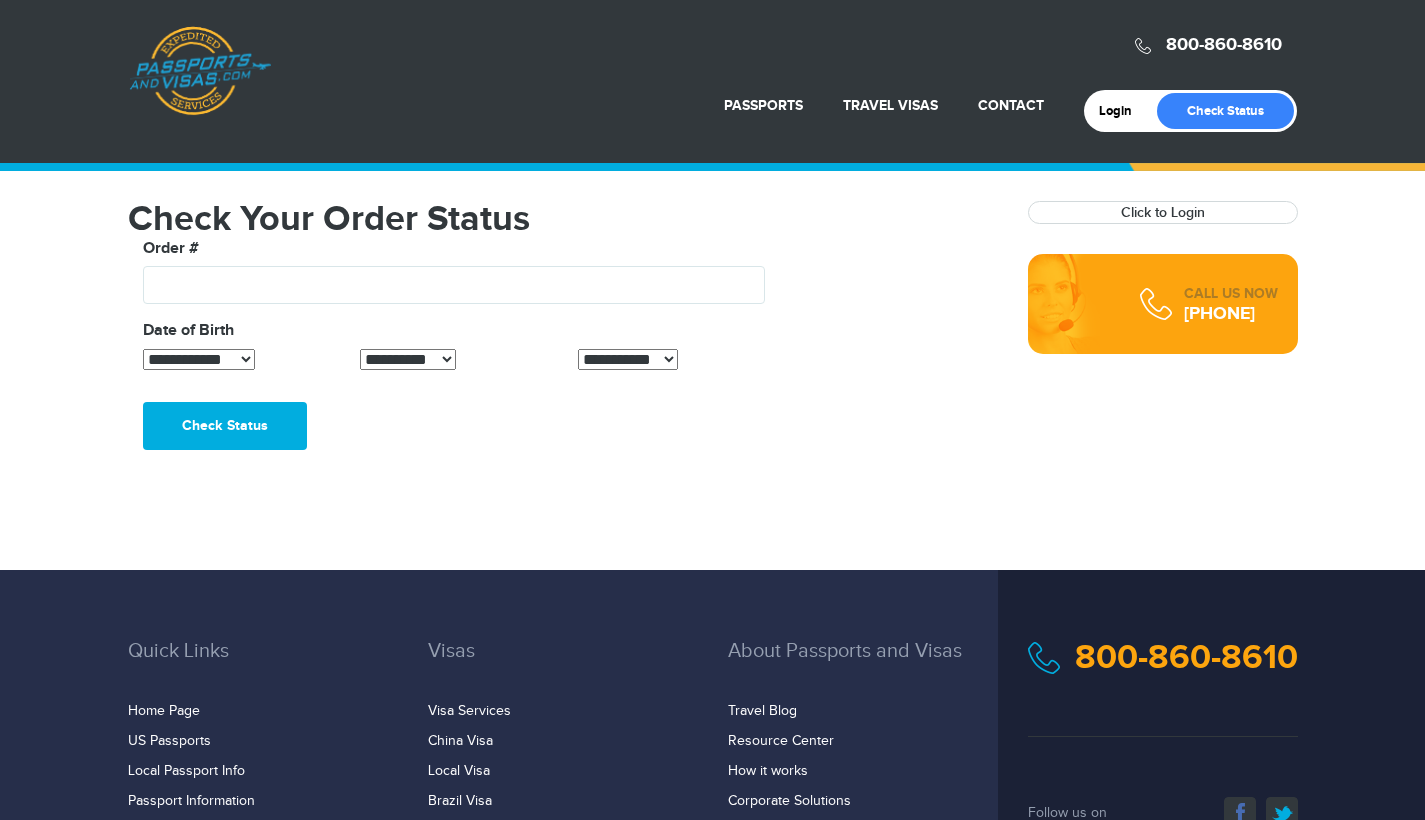 scroll, scrollTop: 0, scrollLeft: 0, axis: both 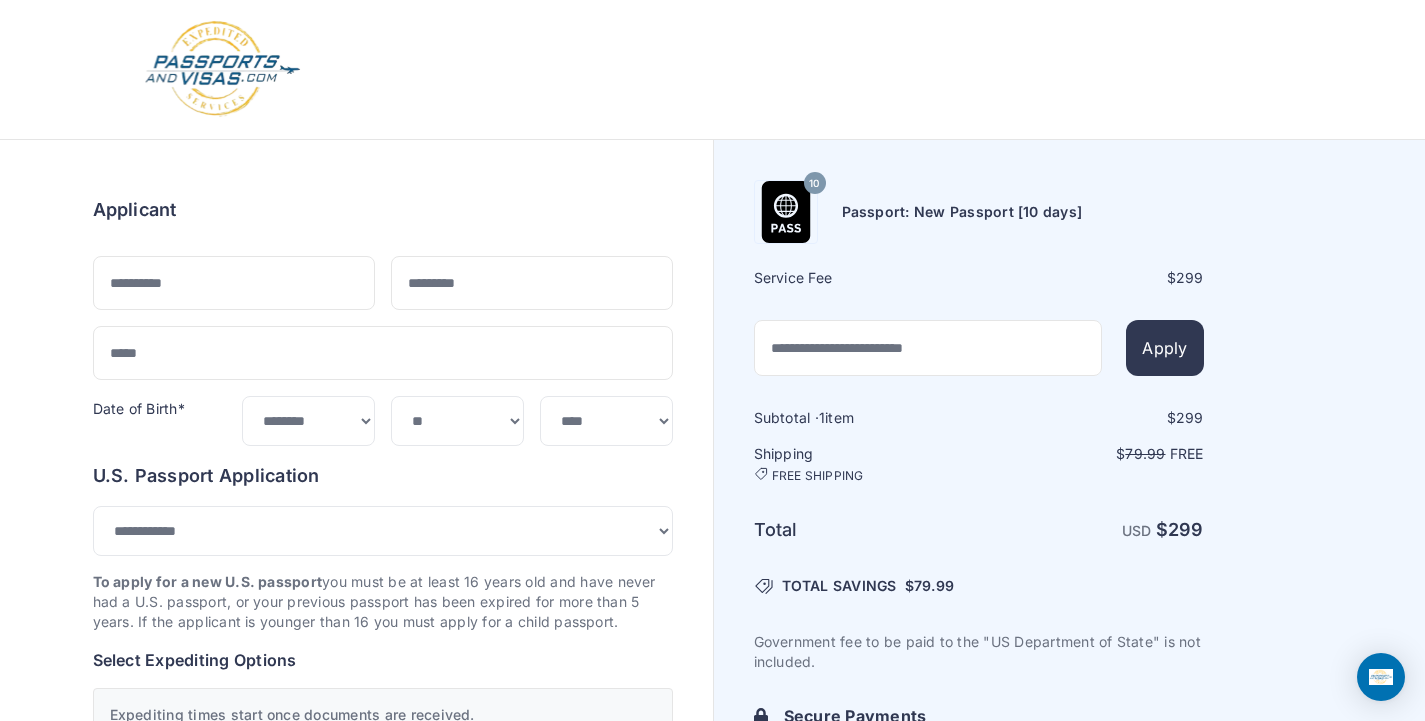 select on "***" 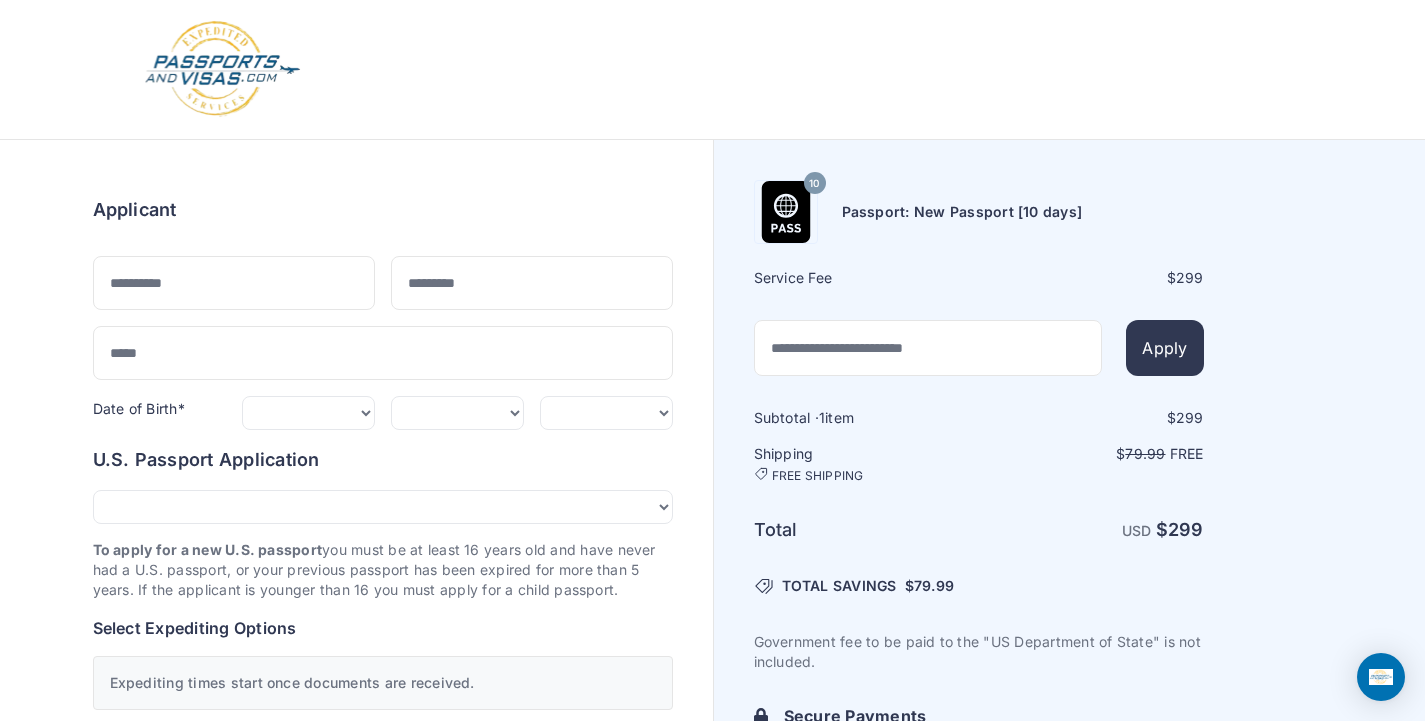 scroll, scrollTop: 0, scrollLeft: 0, axis: both 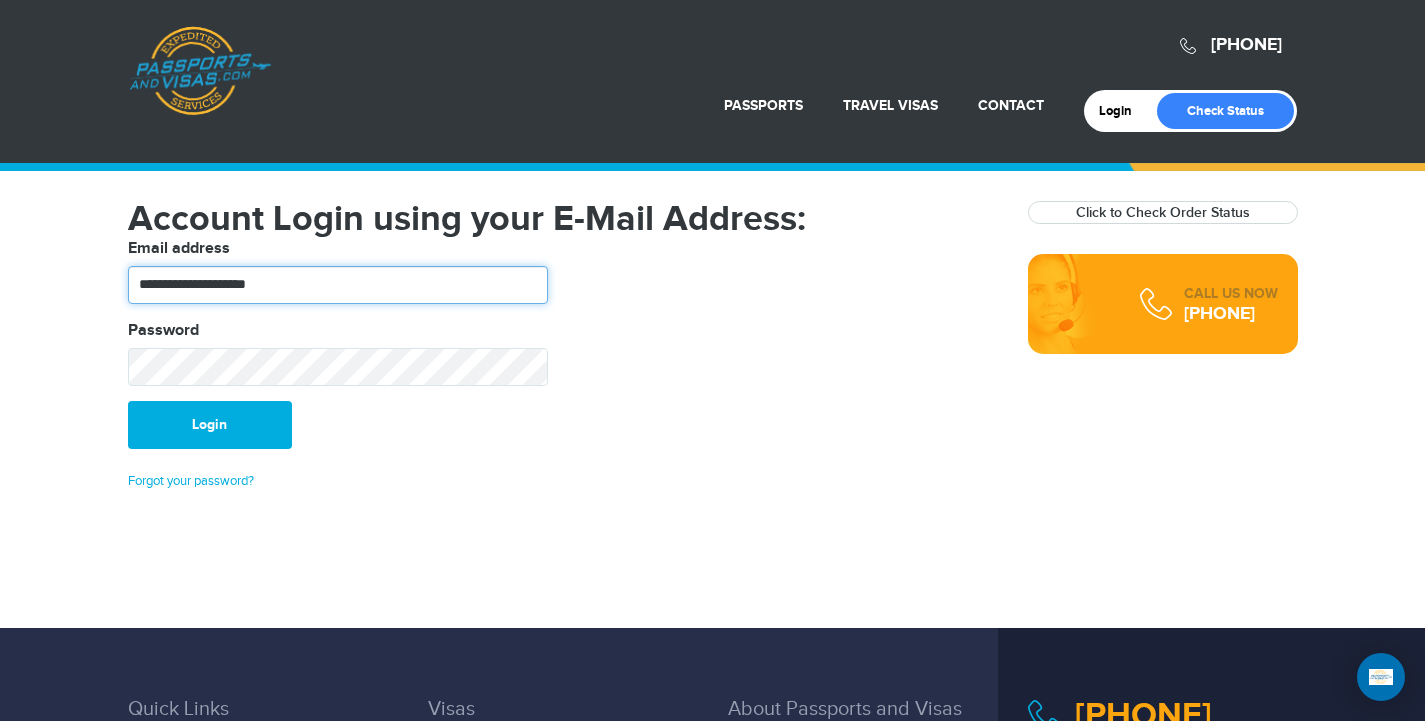 type on "**********" 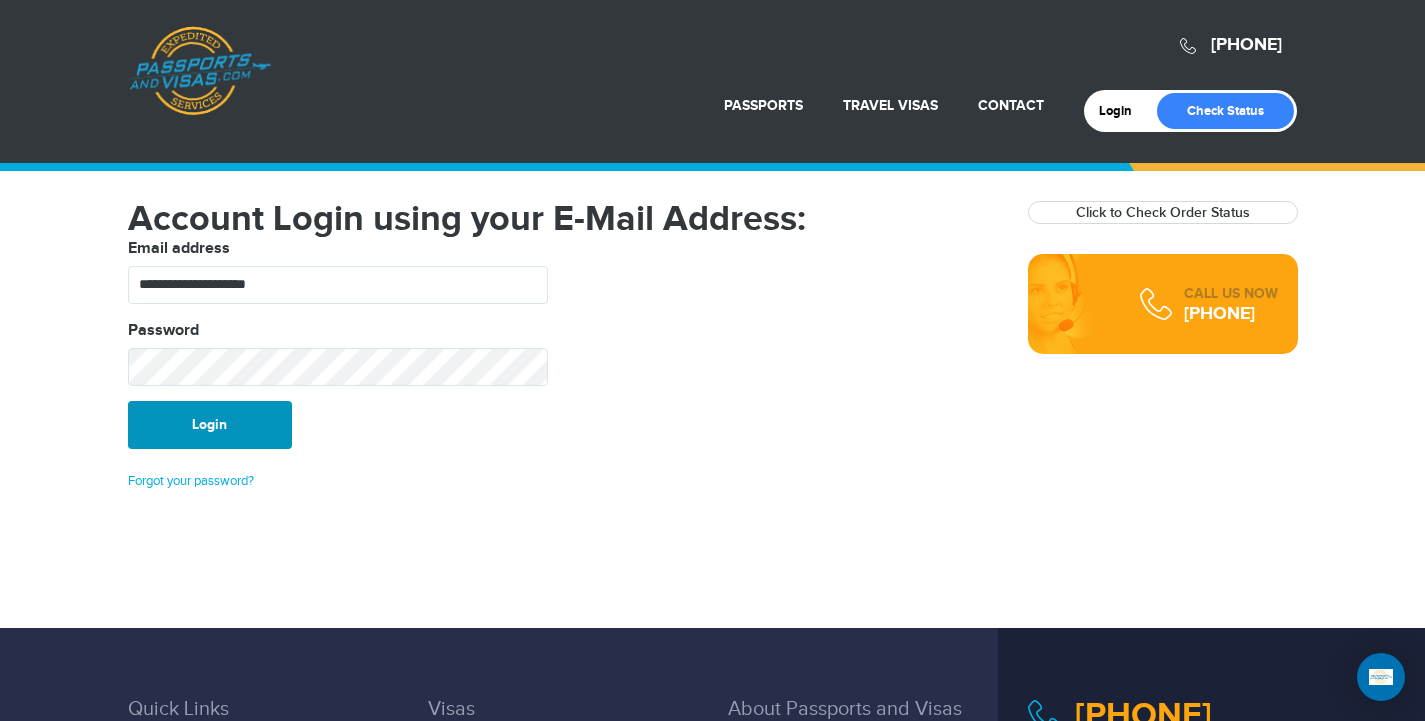 click on "Login" at bounding box center (210, 425) 